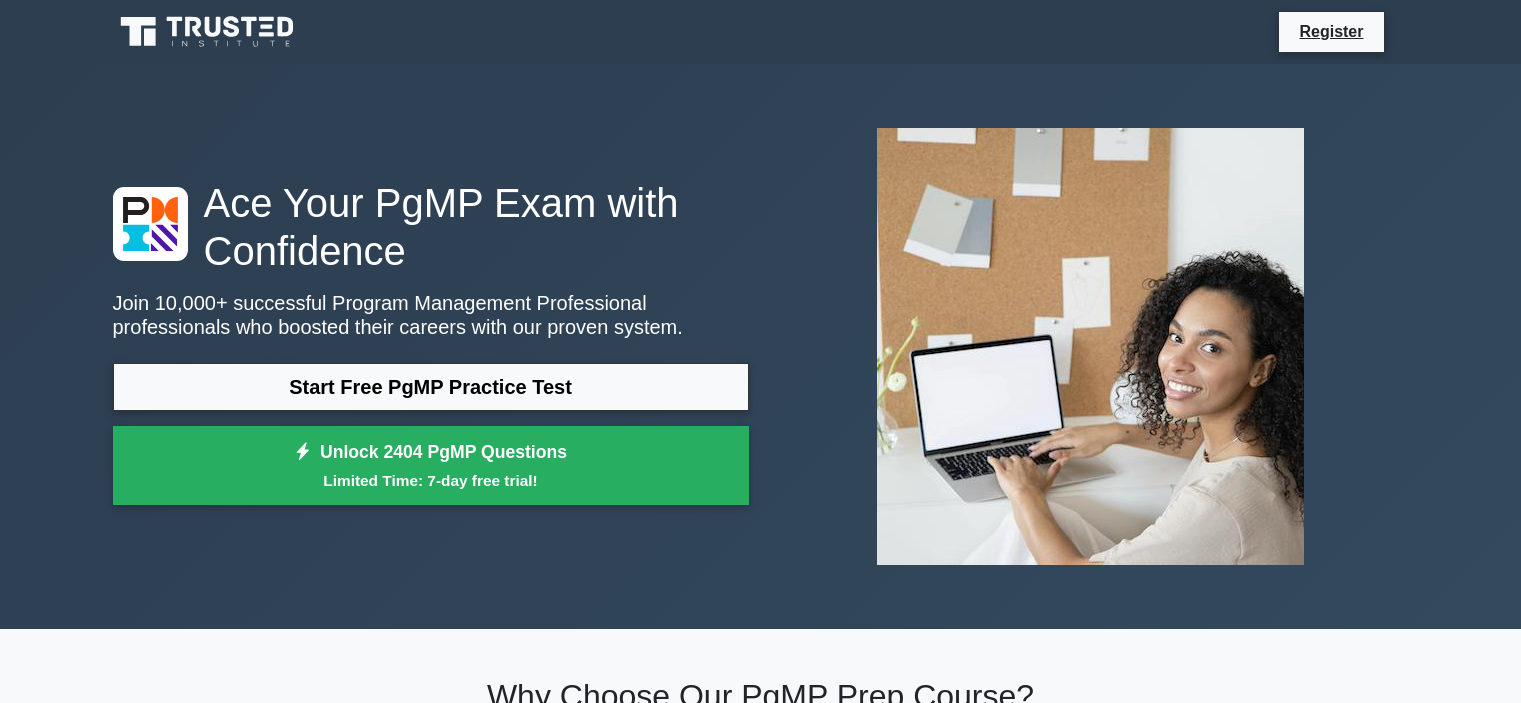 scroll, scrollTop: 0, scrollLeft: 0, axis: both 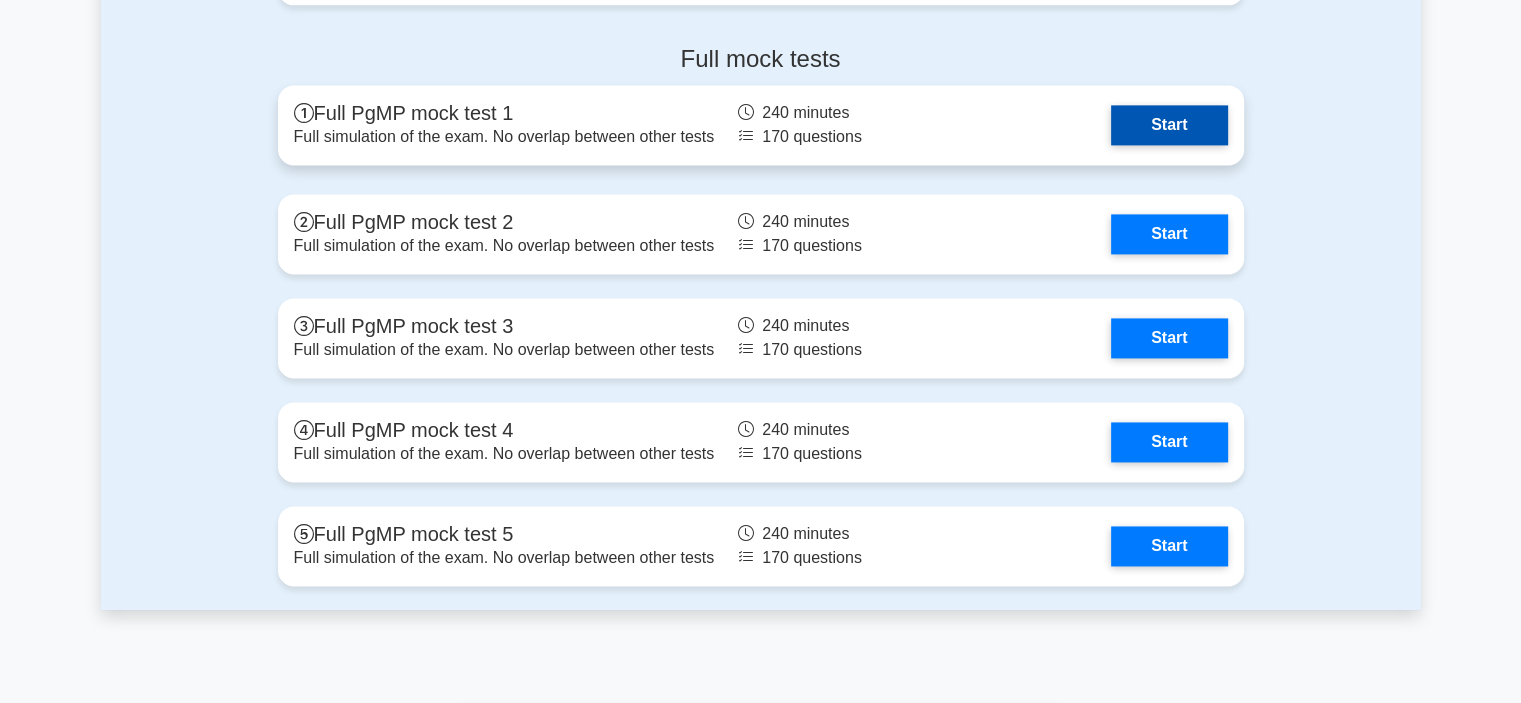 click on "Start" at bounding box center [1169, 125] 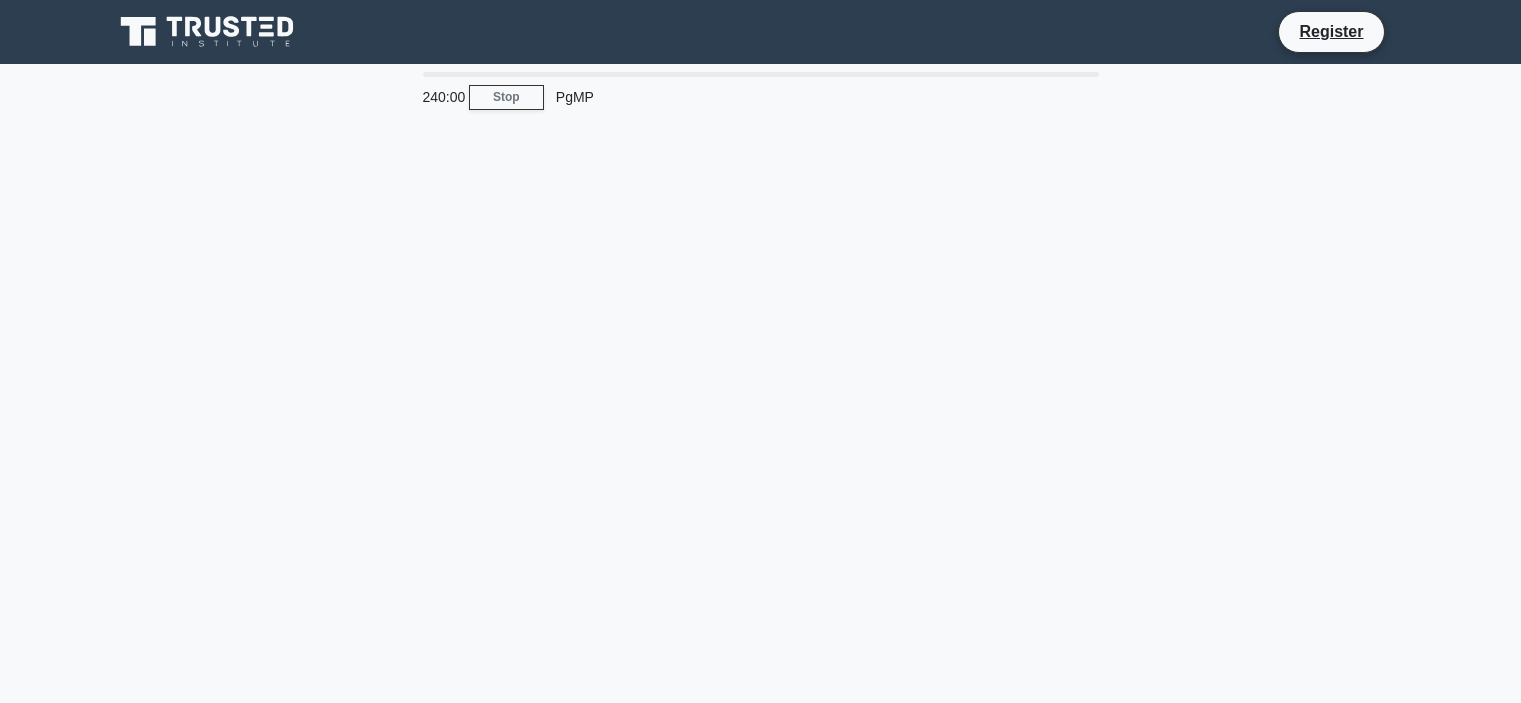 scroll, scrollTop: 0, scrollLeft: 0, axis: both 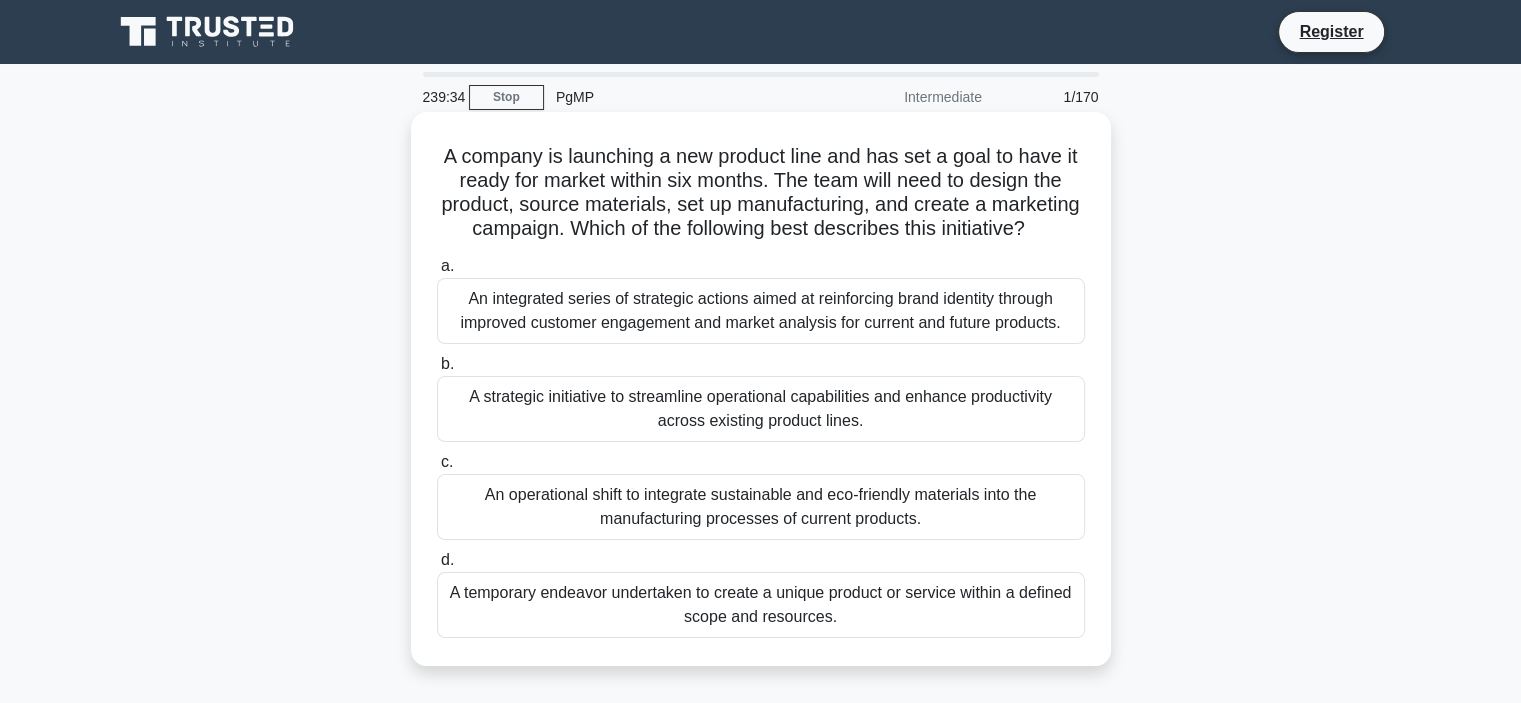 click on "An integrated series of strategic actions aimed at reinforcing brand identity through improved customer engagement and market analysis for current and future products." at bounding box center [761, 311] 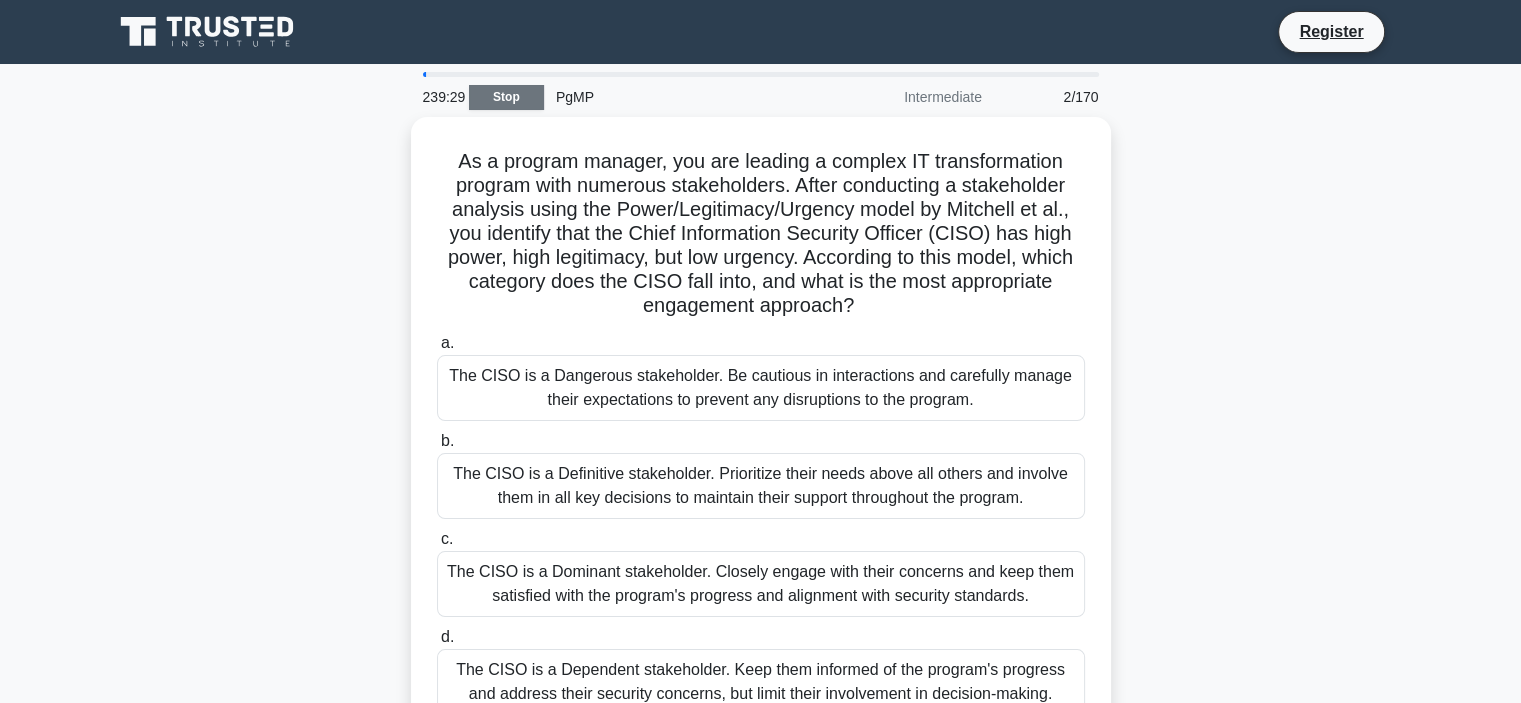 click on "Stop" at bounding box center [506, 97] 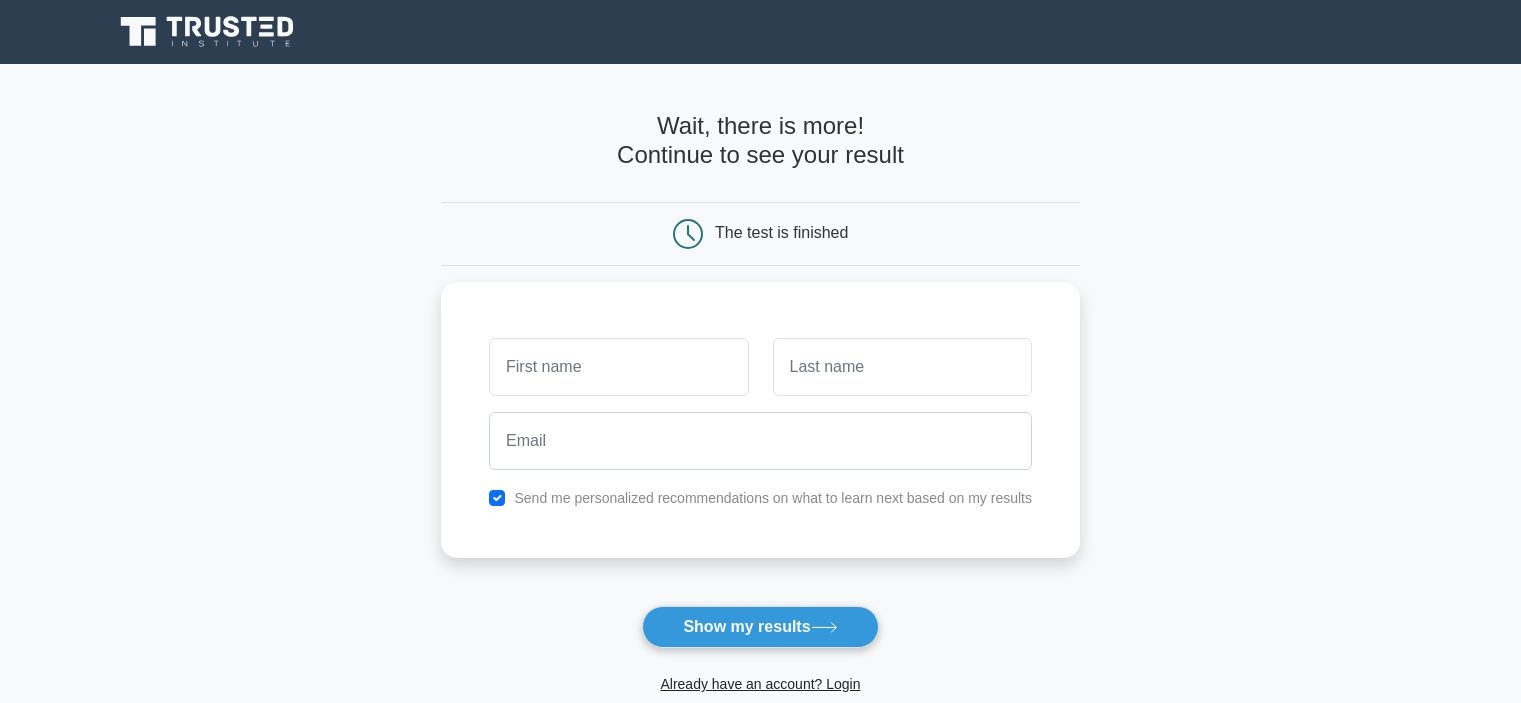 scroll, scrollTop: 0, scrollLeft: 0, axis: both 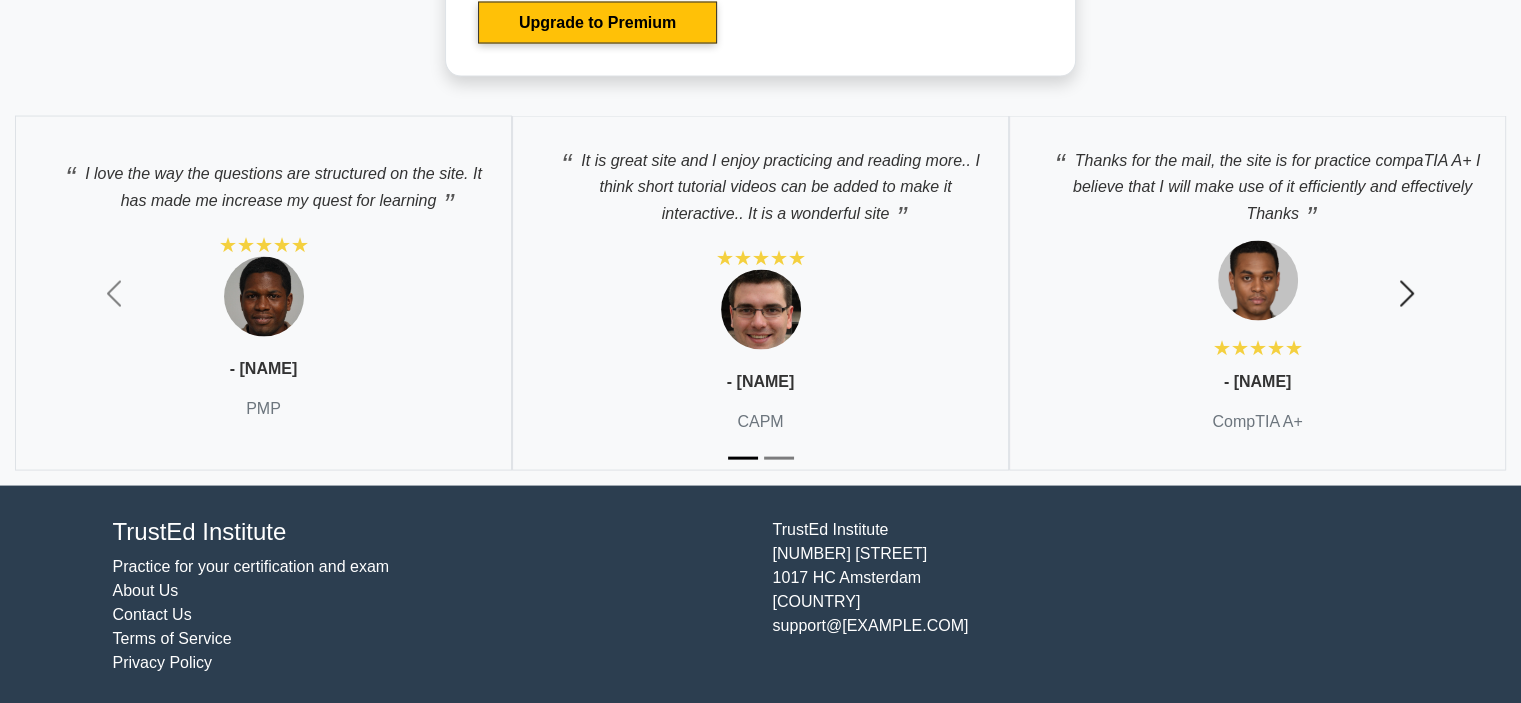click at bounding box center (1407, 294) 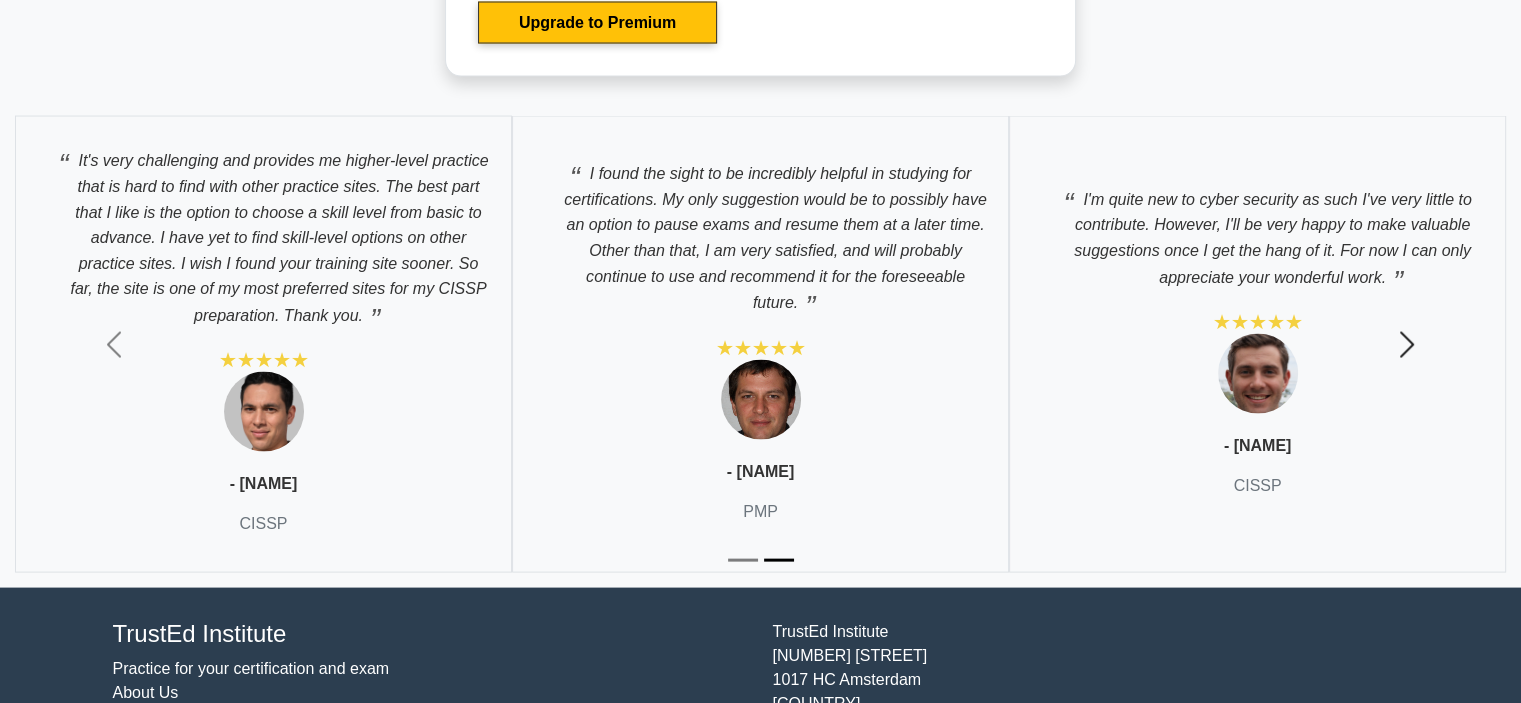 click on "Next" at bounding box center [1407, 344] 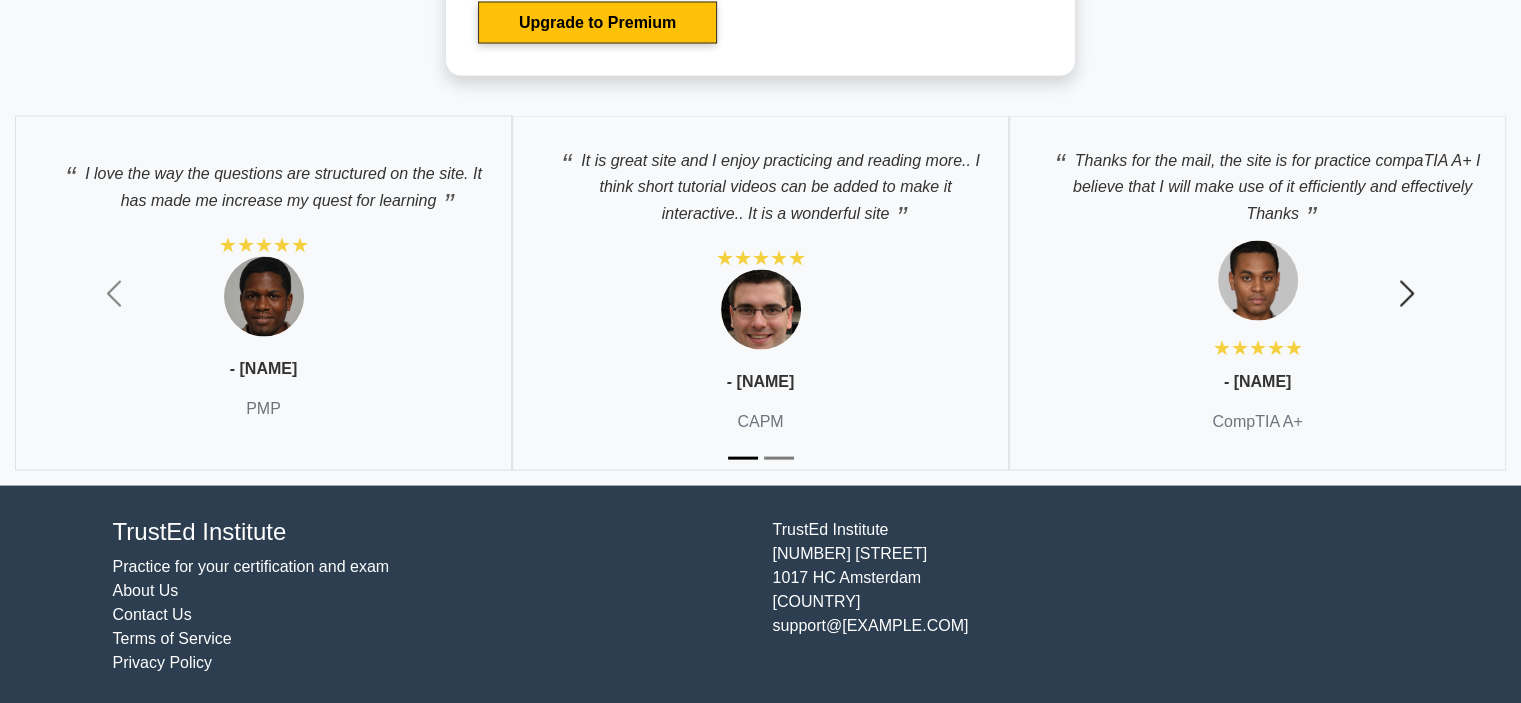 click at bounding box center (1407, 294) 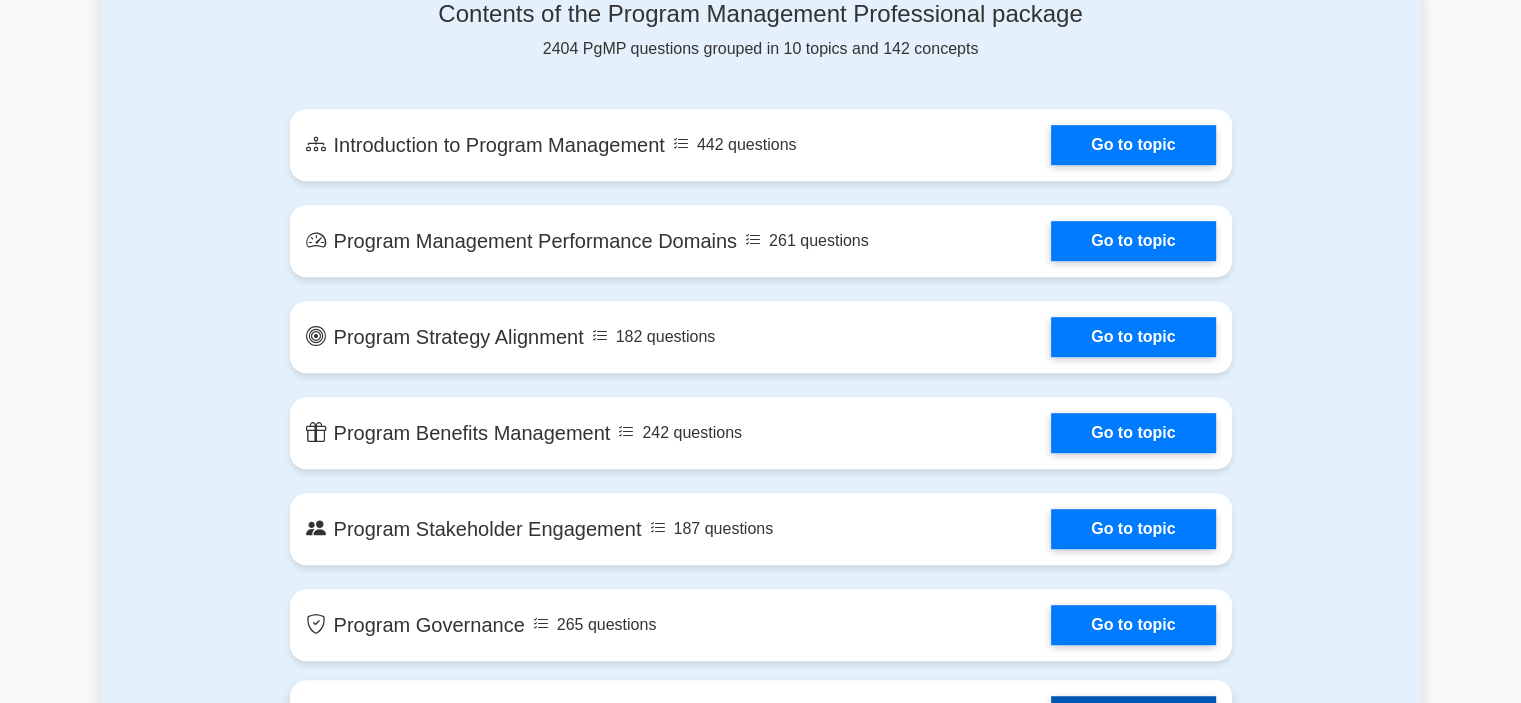 scroll, scrollTop: 1009, scrollLeft: 0, axis: vertical 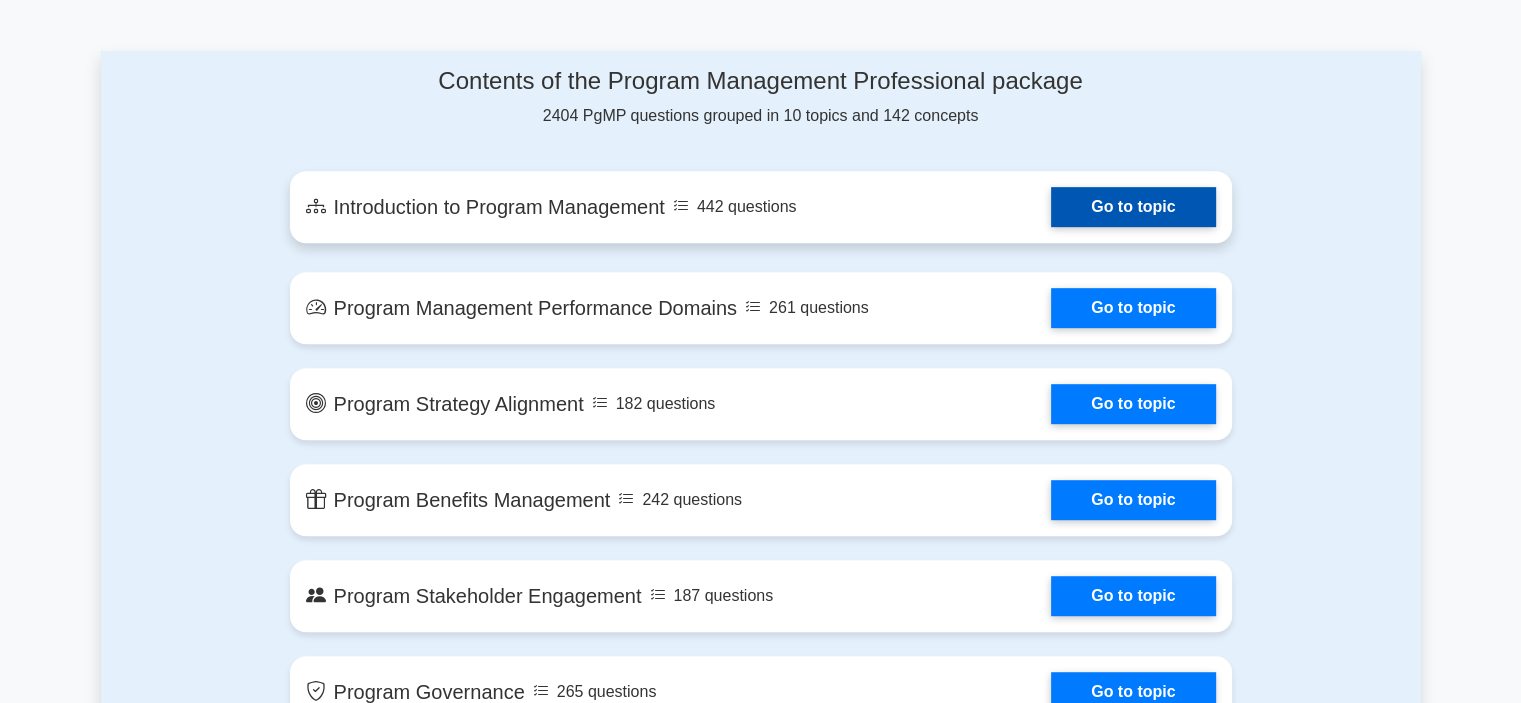 click on "Go to topic" at bounding box center (1133, 207) 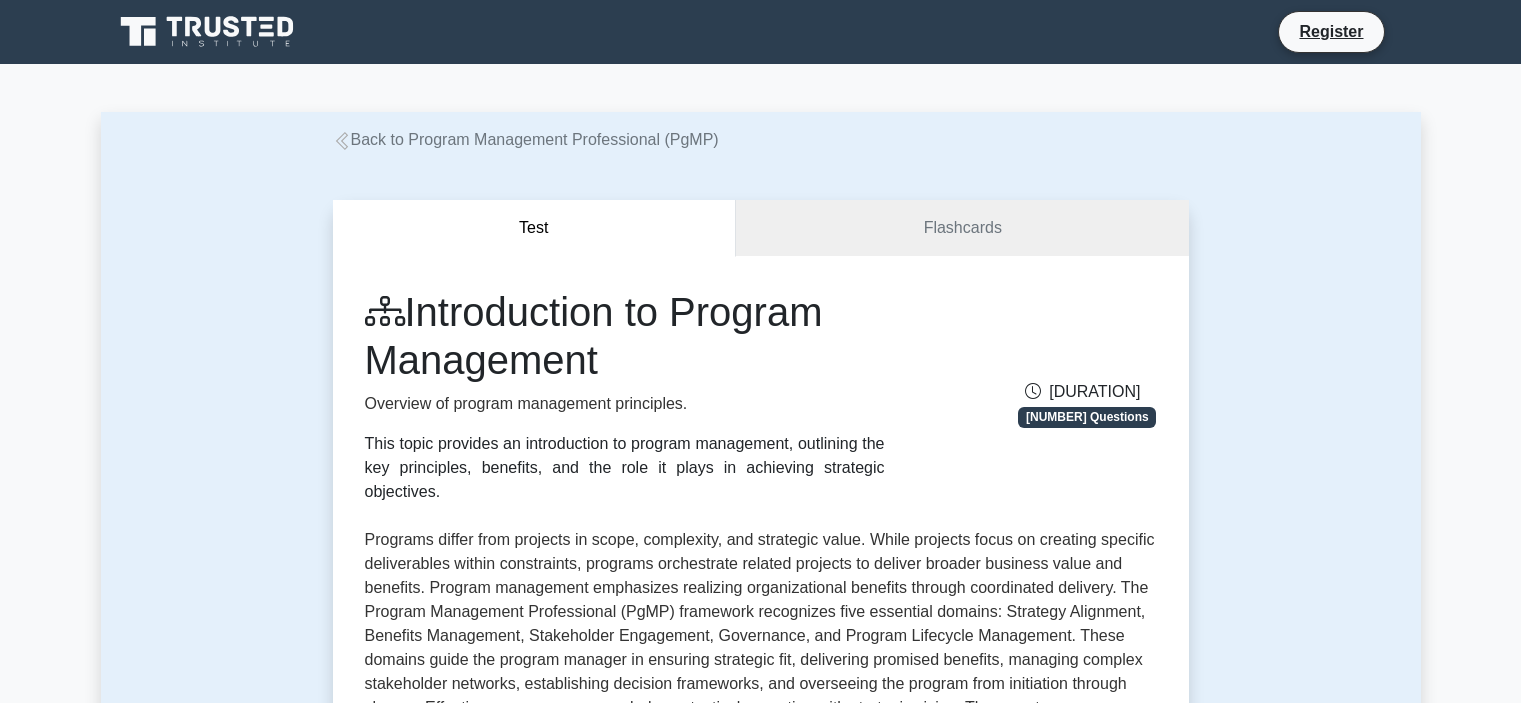 scroll, scrollTop: 0, scrollLeft: 0, axis: both 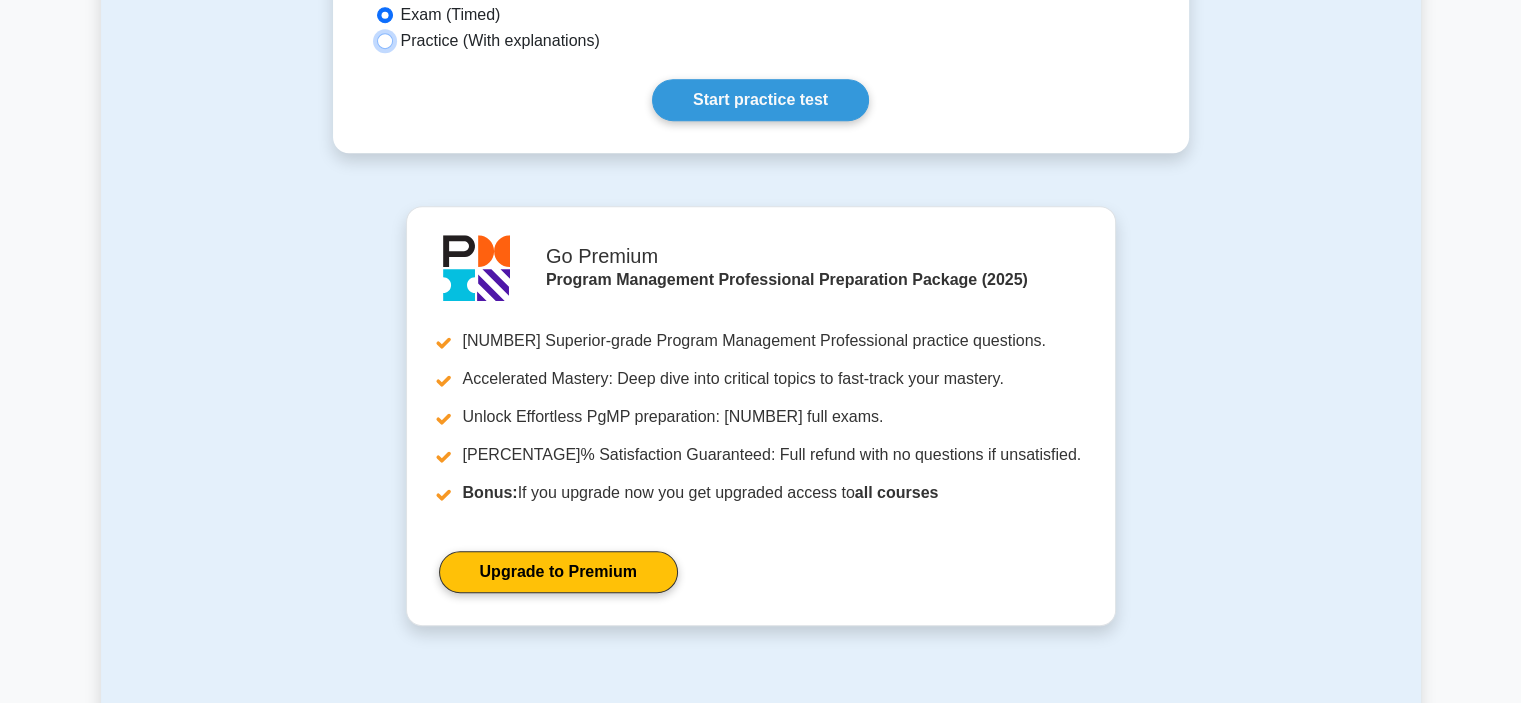 click on "Practice (With explanations)" at bounding box center [385, 137] 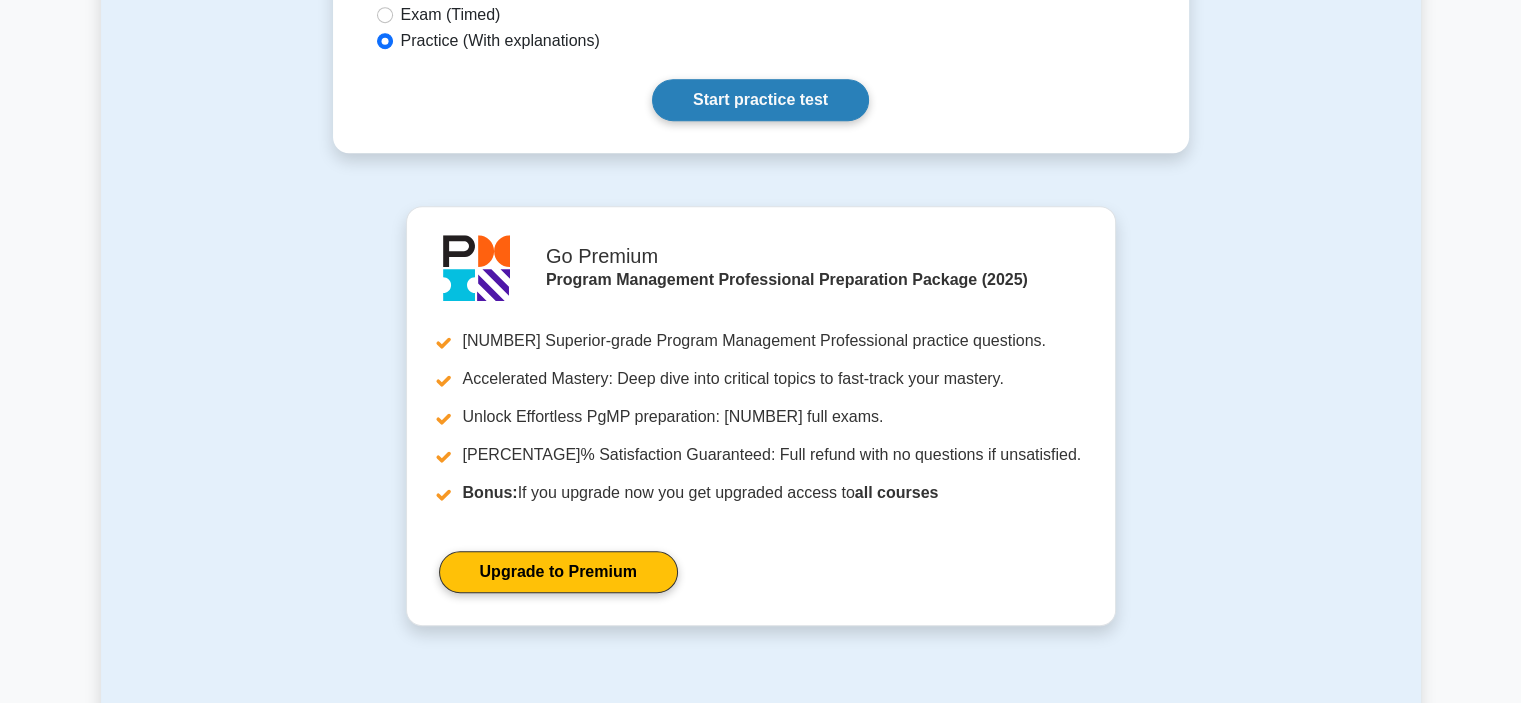 click on "Start practice test" at bounding box center [760, 196] 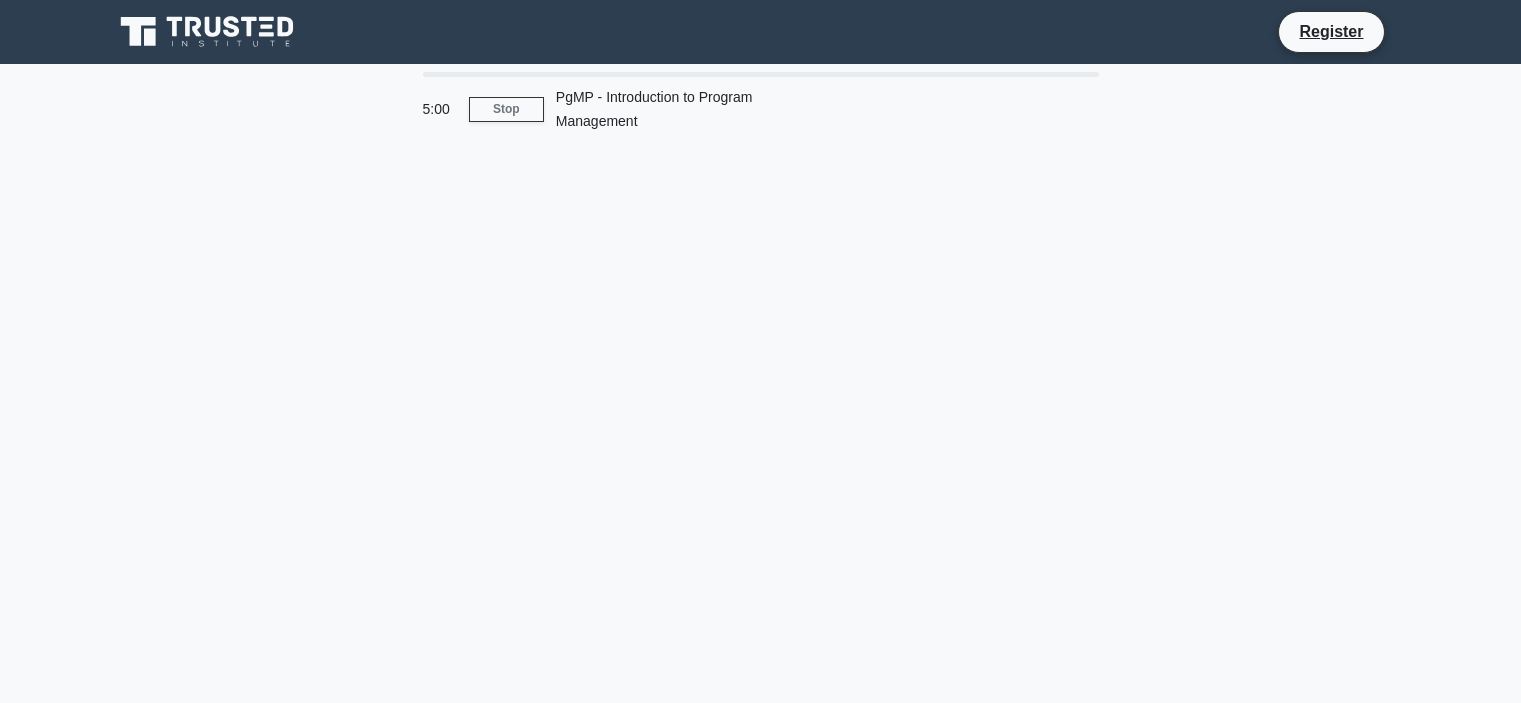 scroll, scrollTop: 0, scrollLeft: 0, axis: both 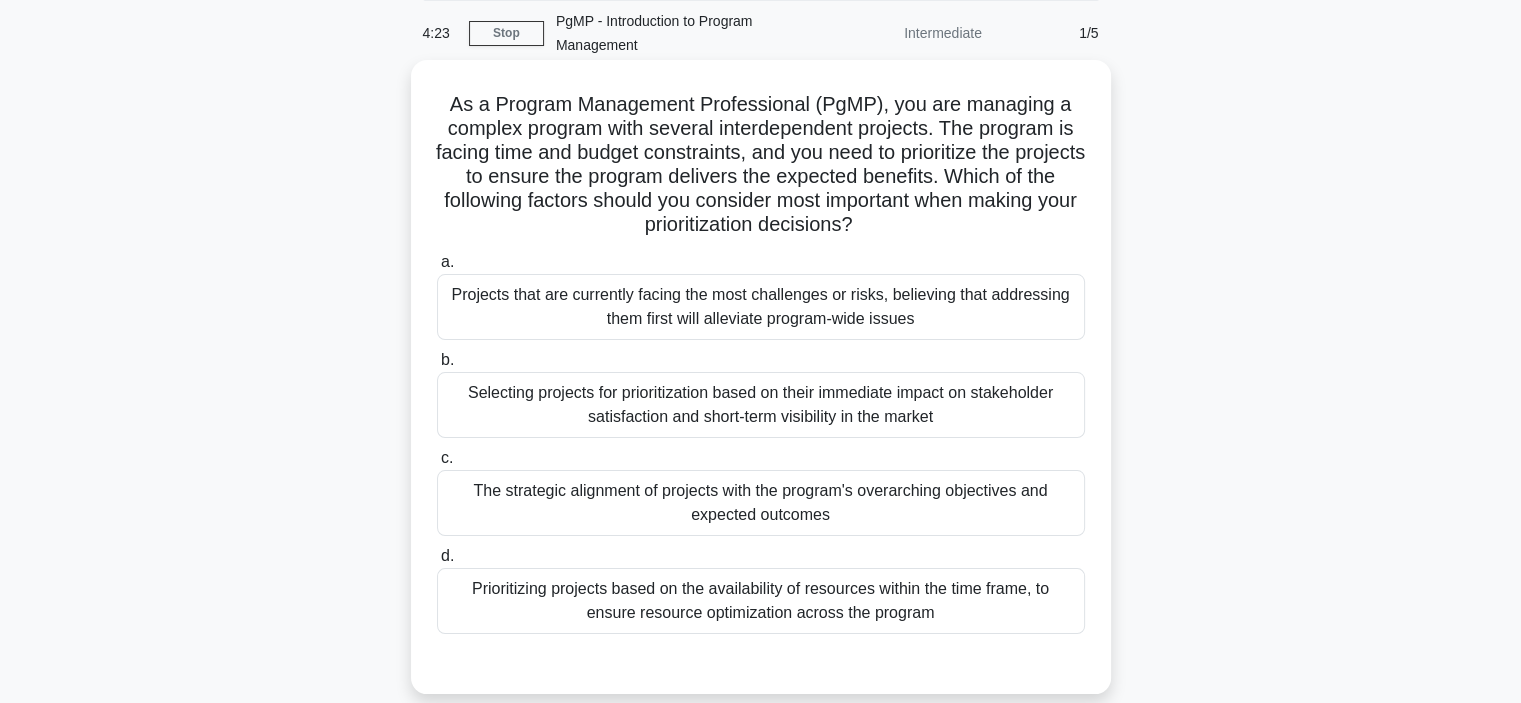 click on "The strategic alignment of projects with the program's overarching objectives and expected outcomes" at bounding box center (761, 503) 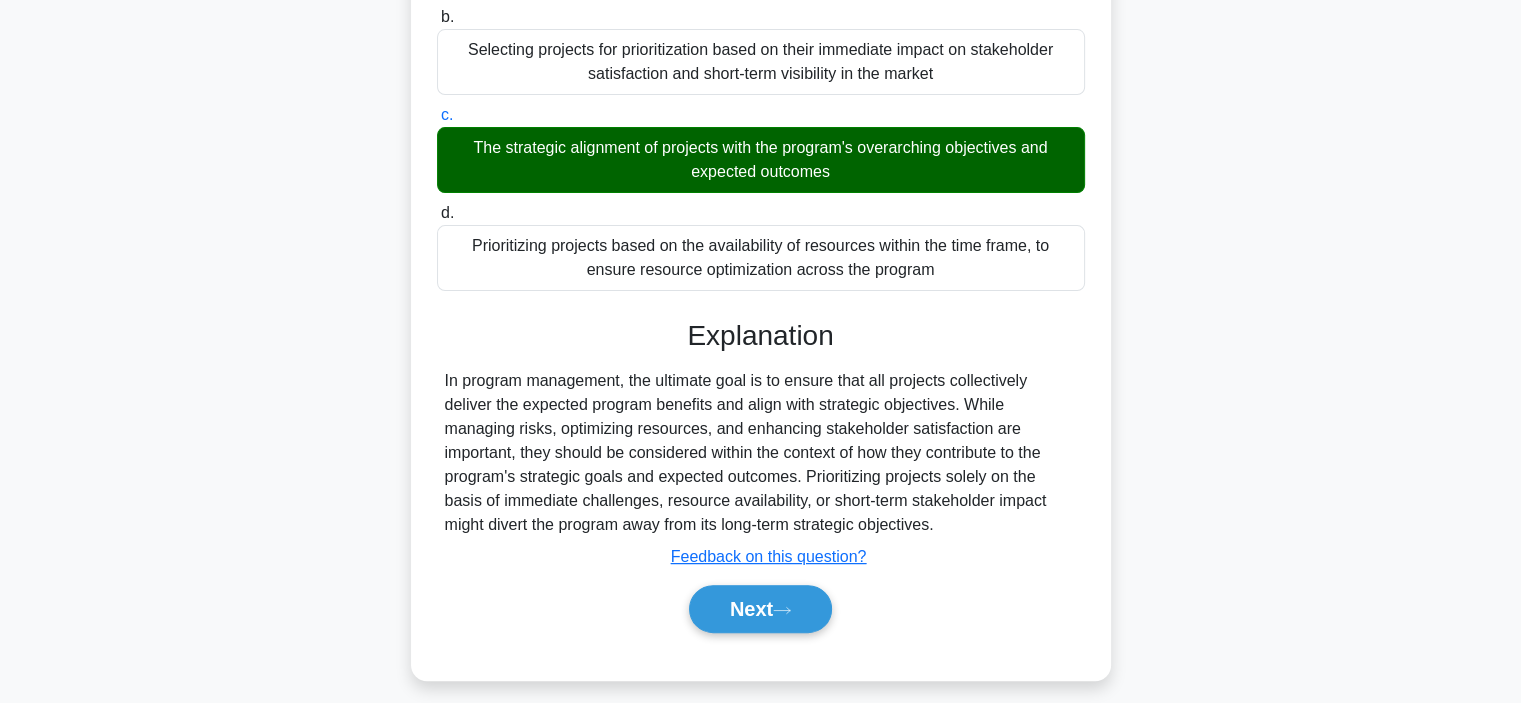 scroll, scrollTop: 432, scrollLeft: 0, axis: vertical 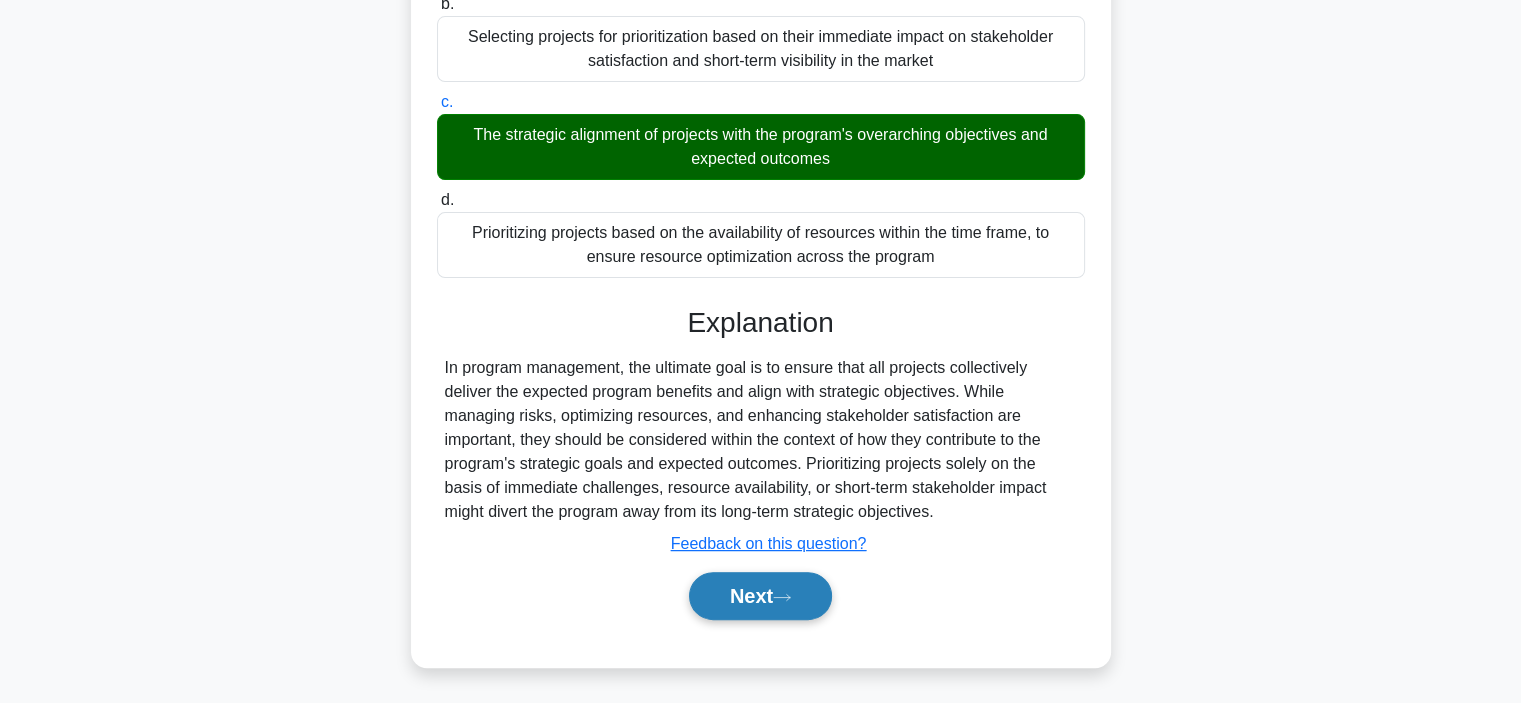 click on "Next" at bounding box center [760, 596] 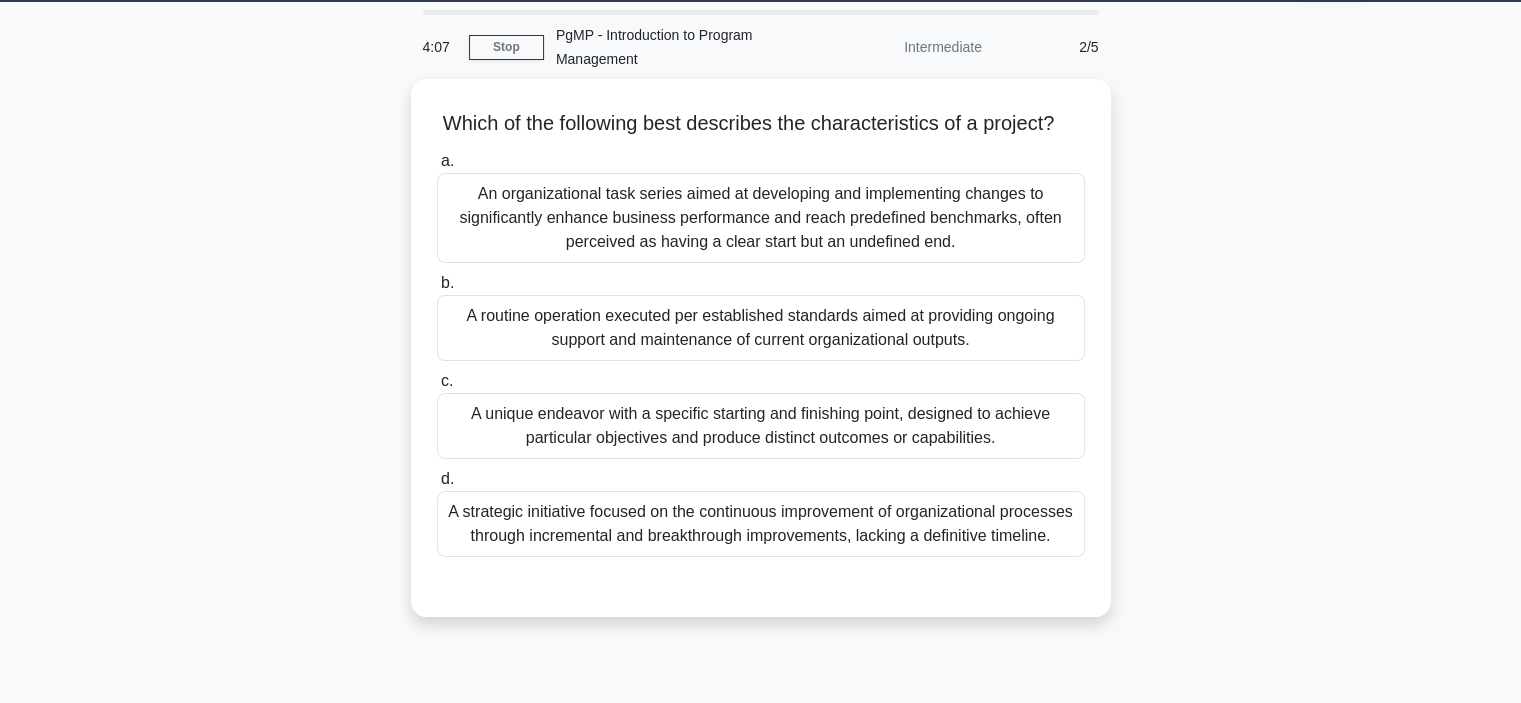 scroll, scrollTop: 0, scrollLeft: 0, axis: both 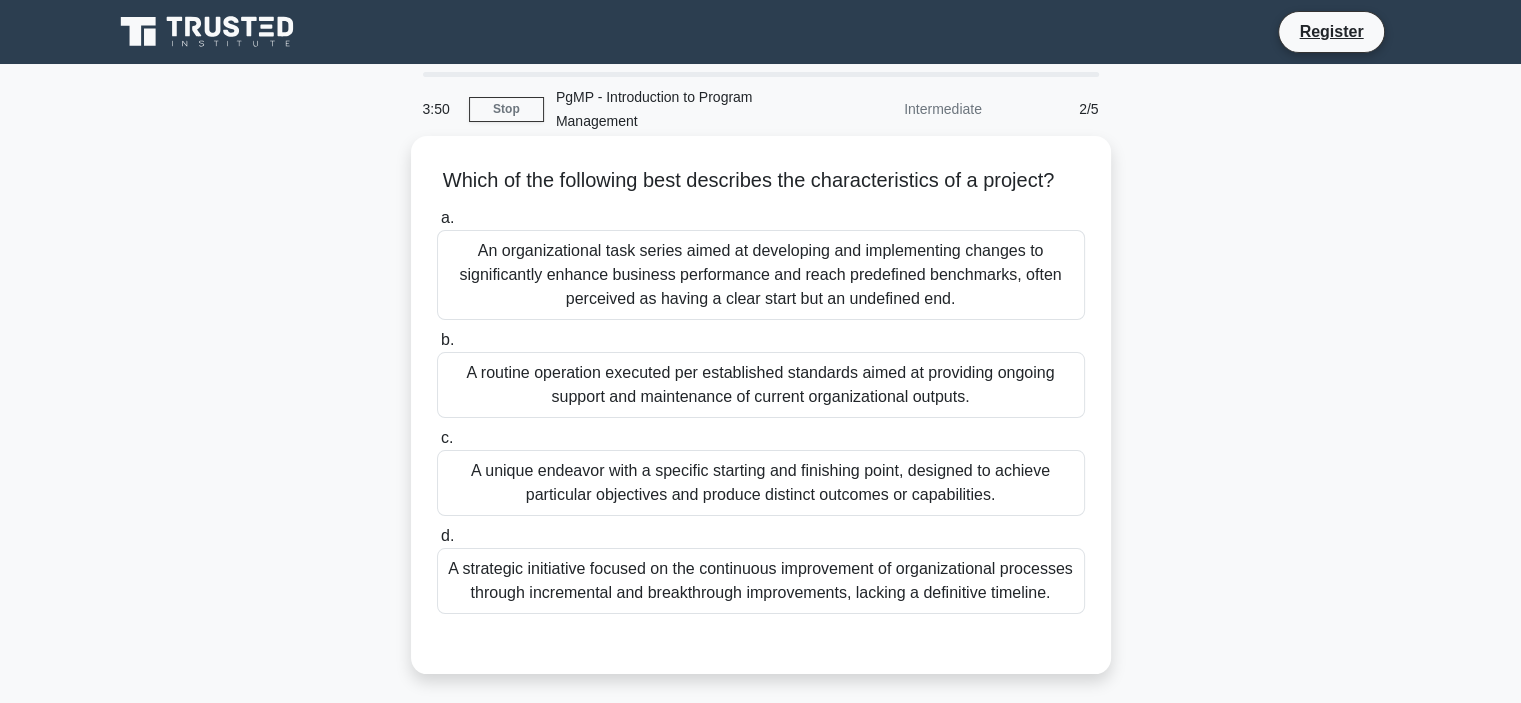 click on "A unique endeavor with a specific starting and finishing point, designed to achieve particular objectives and produce distinct outcomes or capabilities." at bounding box center [761, 483] 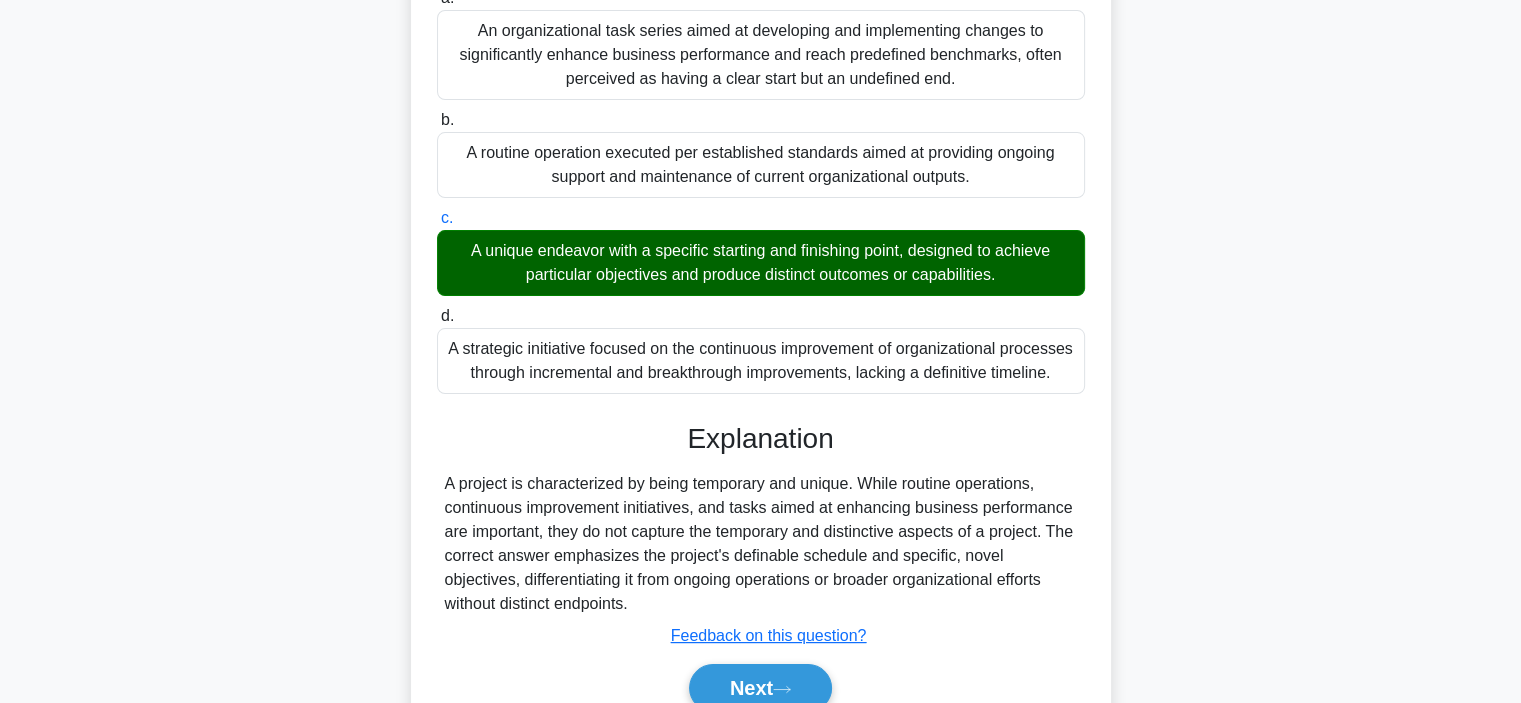scroll, scrollTop: 298, scrollLeft: 0, axis: vertical 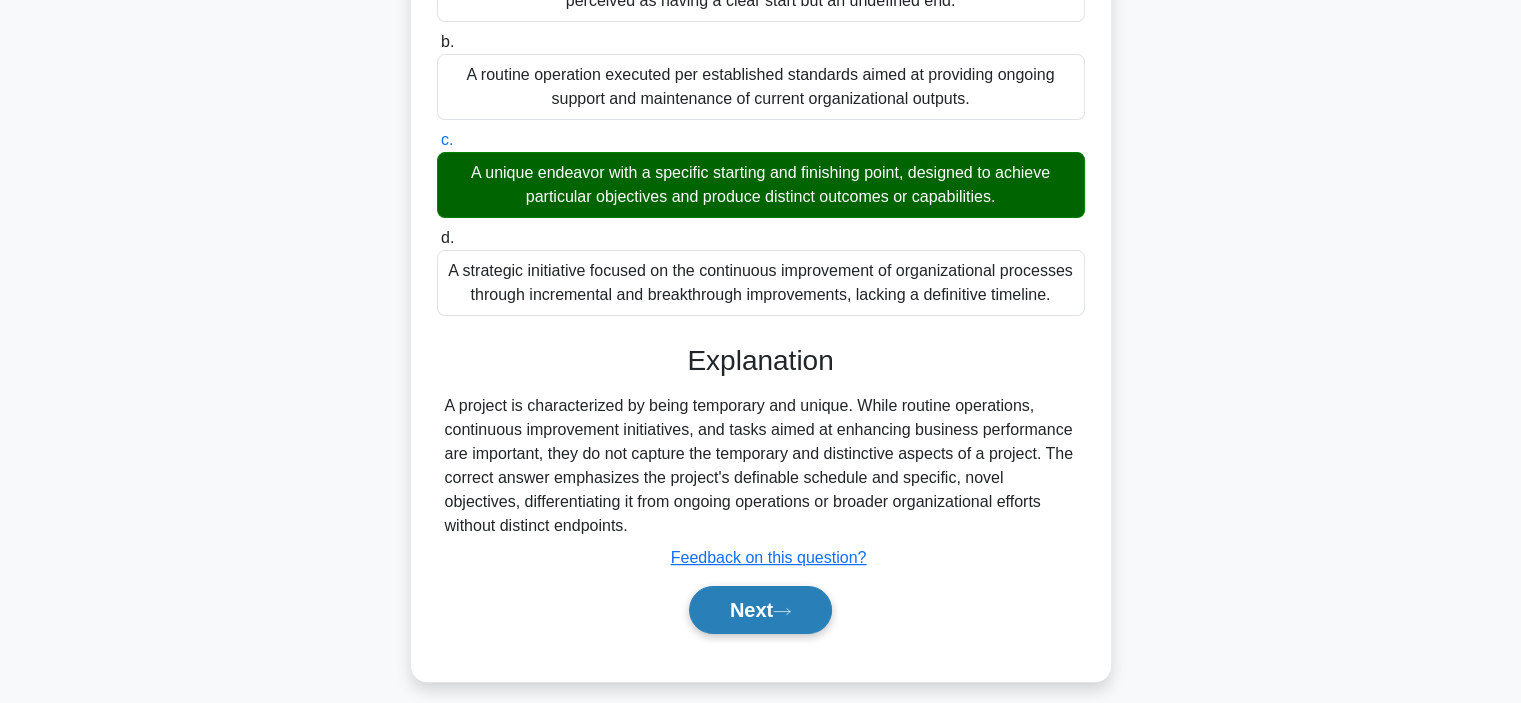 click on "Next" at bounding box center (760, 610) 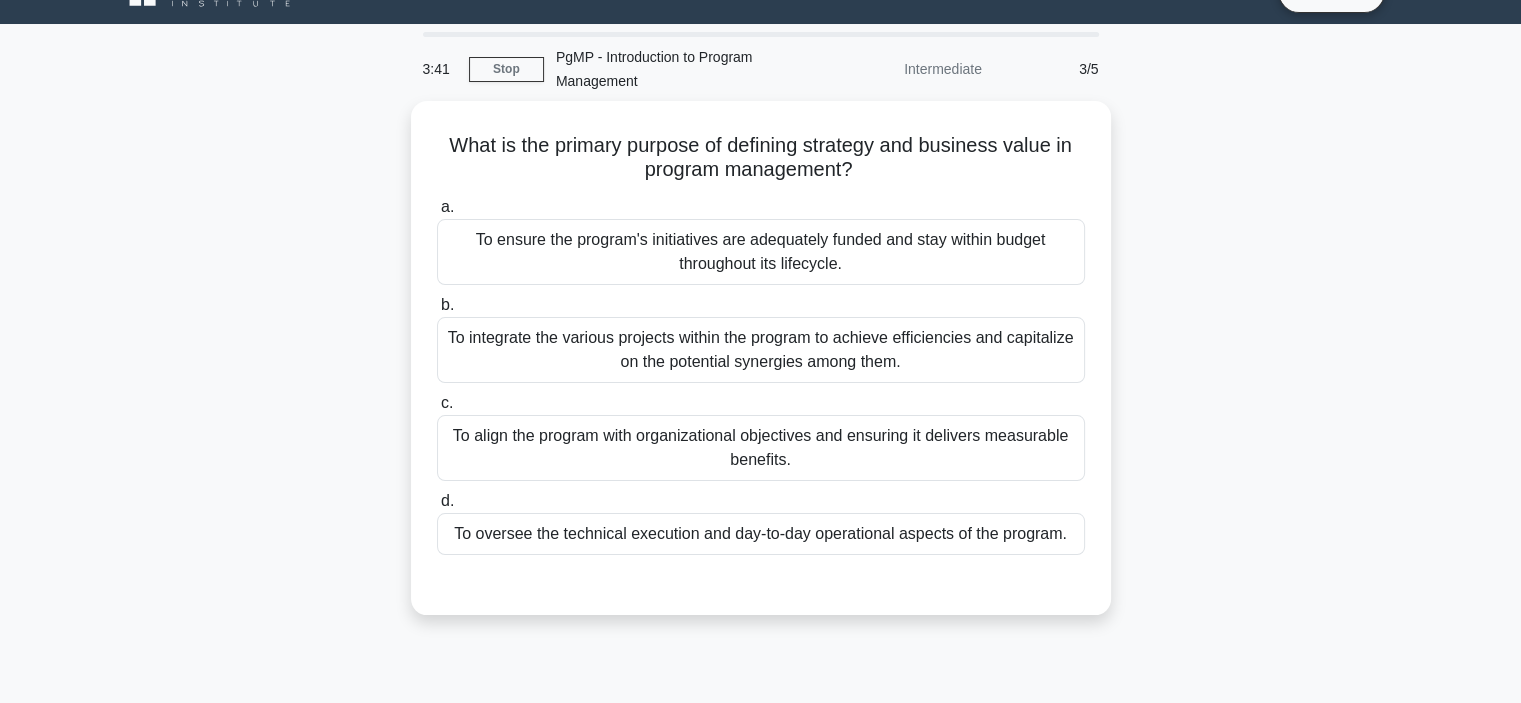 scroll, scrollTop: 0, scrollLeft: 0, axis: both 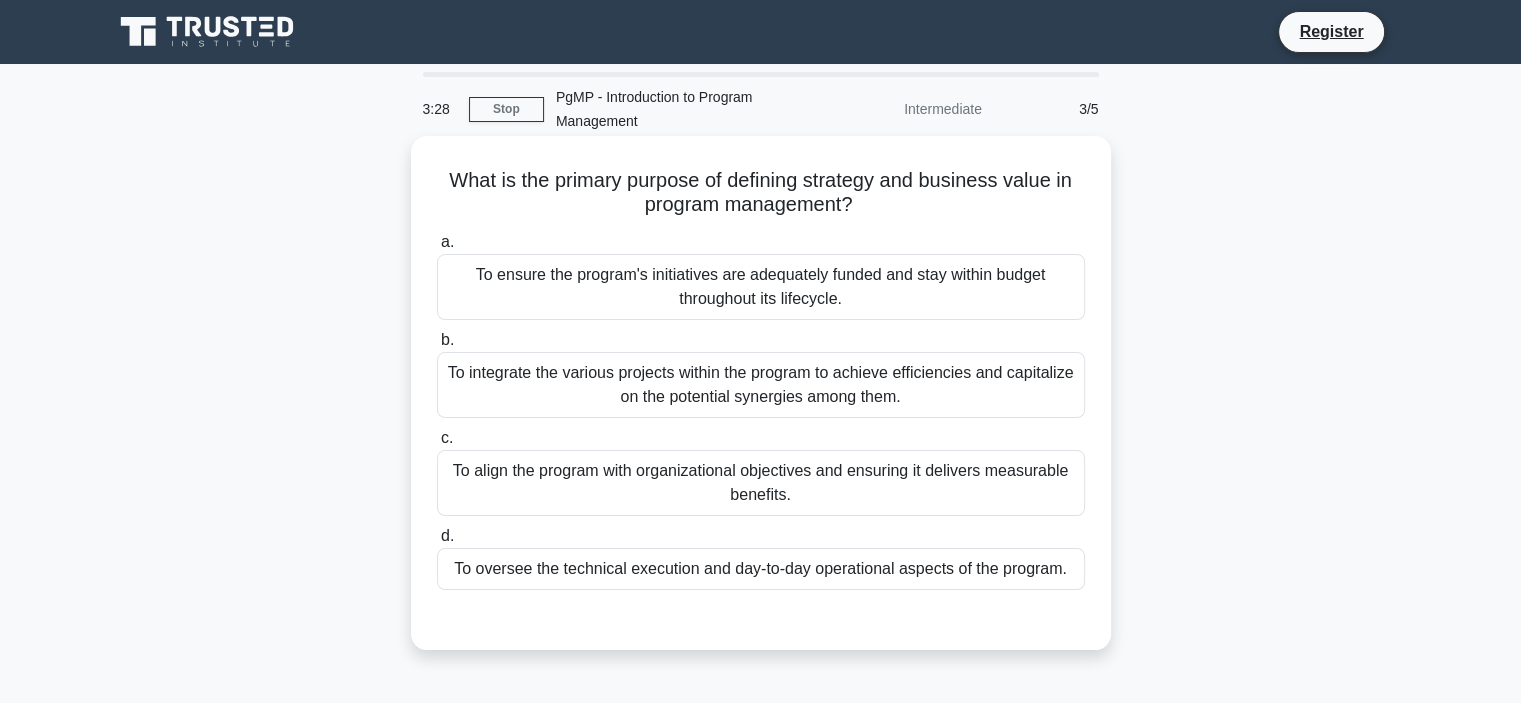 click on "To align the program with organizational objectives and ensuring it delivers measurable benefits." at bounding box center (761, 483) 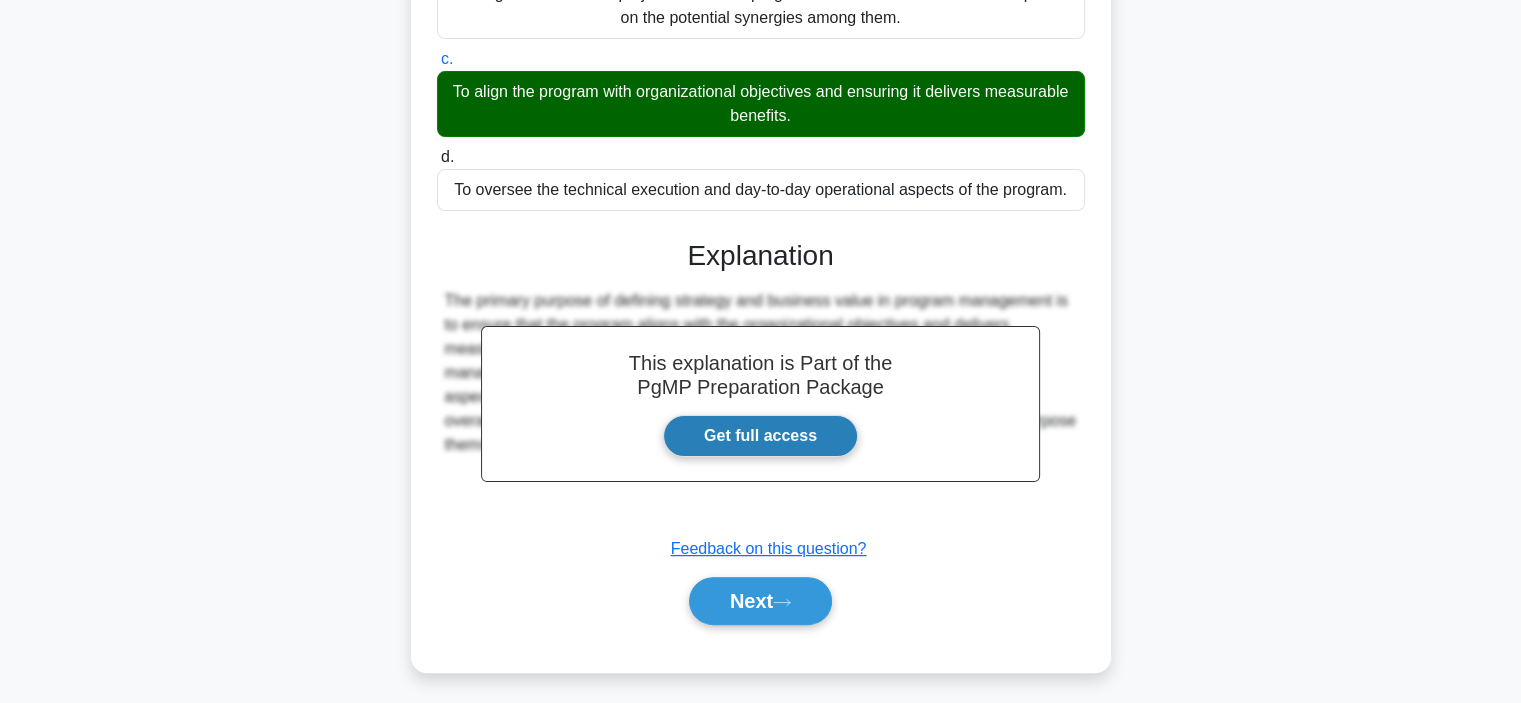 scroll, scrollTop: 384, scrollLeft: 0, axis: vertical 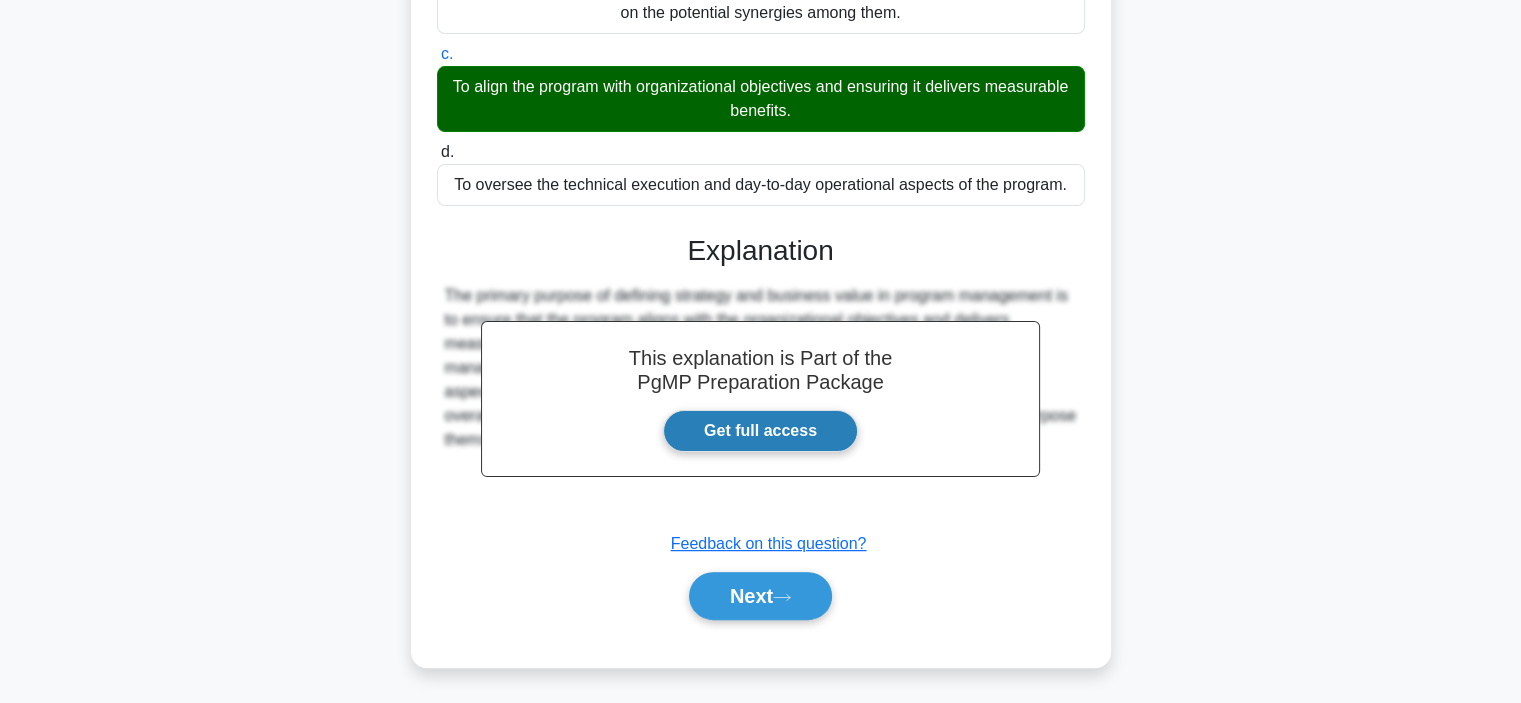 click on "Get full access" at bounding box center [760, 431] 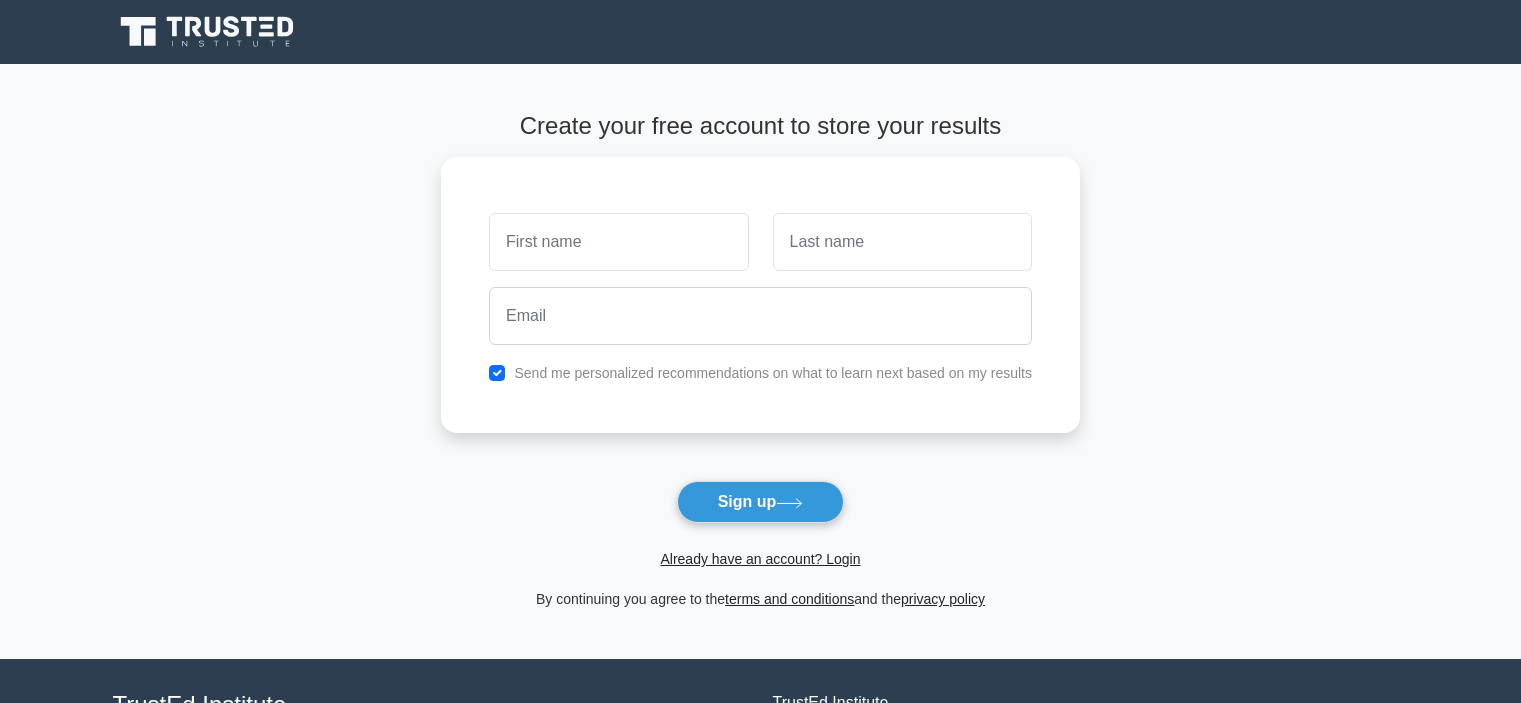 scroll, scrollTop: 0, scrollLeft: 0, axis: both 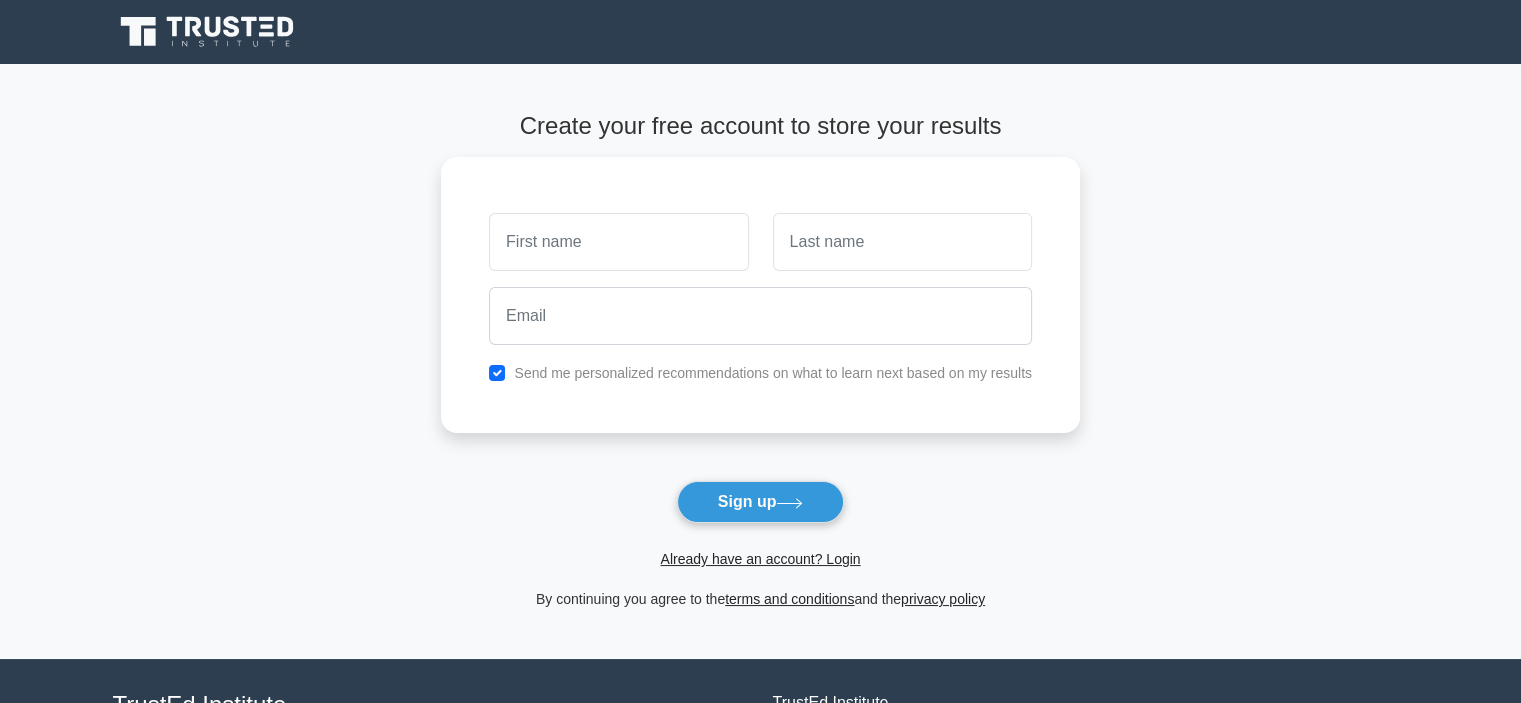 click at bounding box center (137, 31) 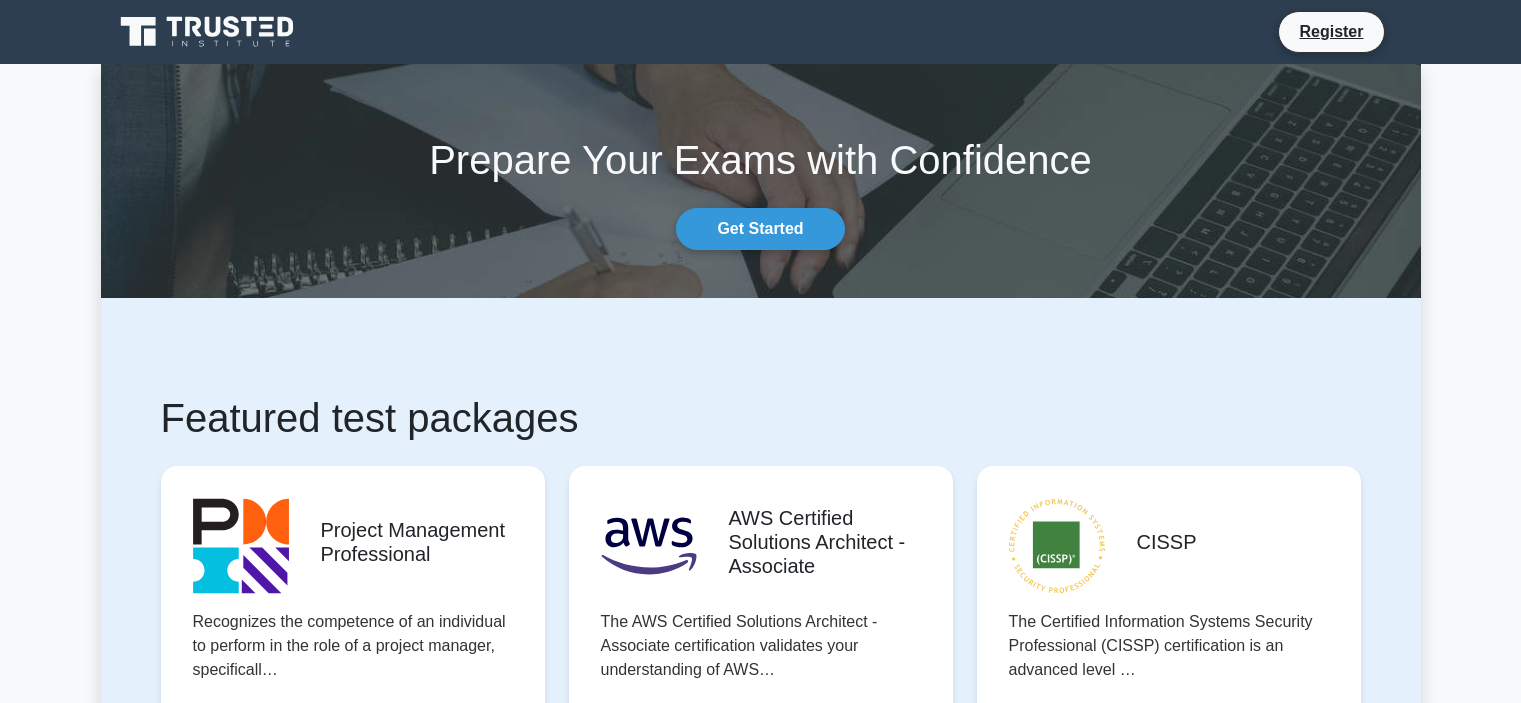 scroll, scrollTop: 0, scrollLeft: 0, axis: both 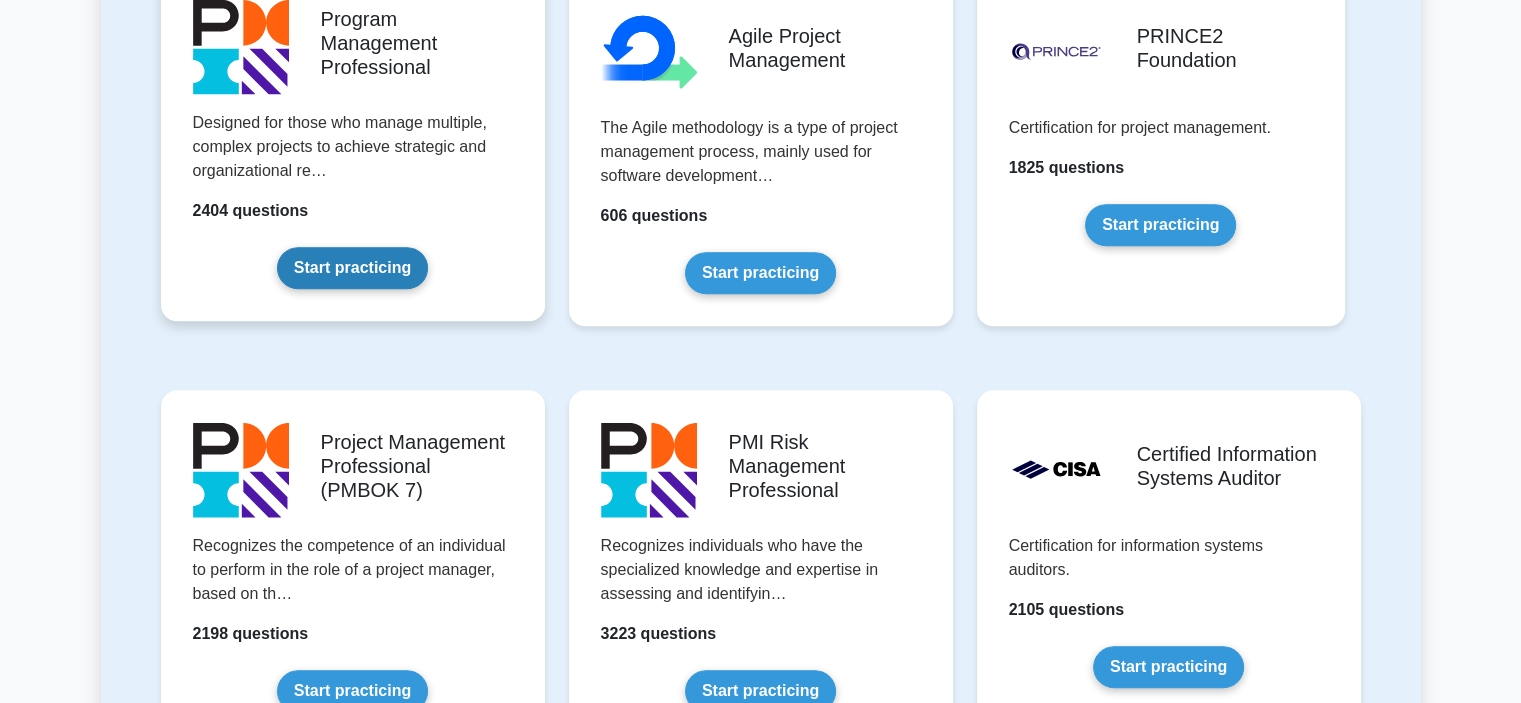 click on "Start practicing" at bounding box center [352, 268] 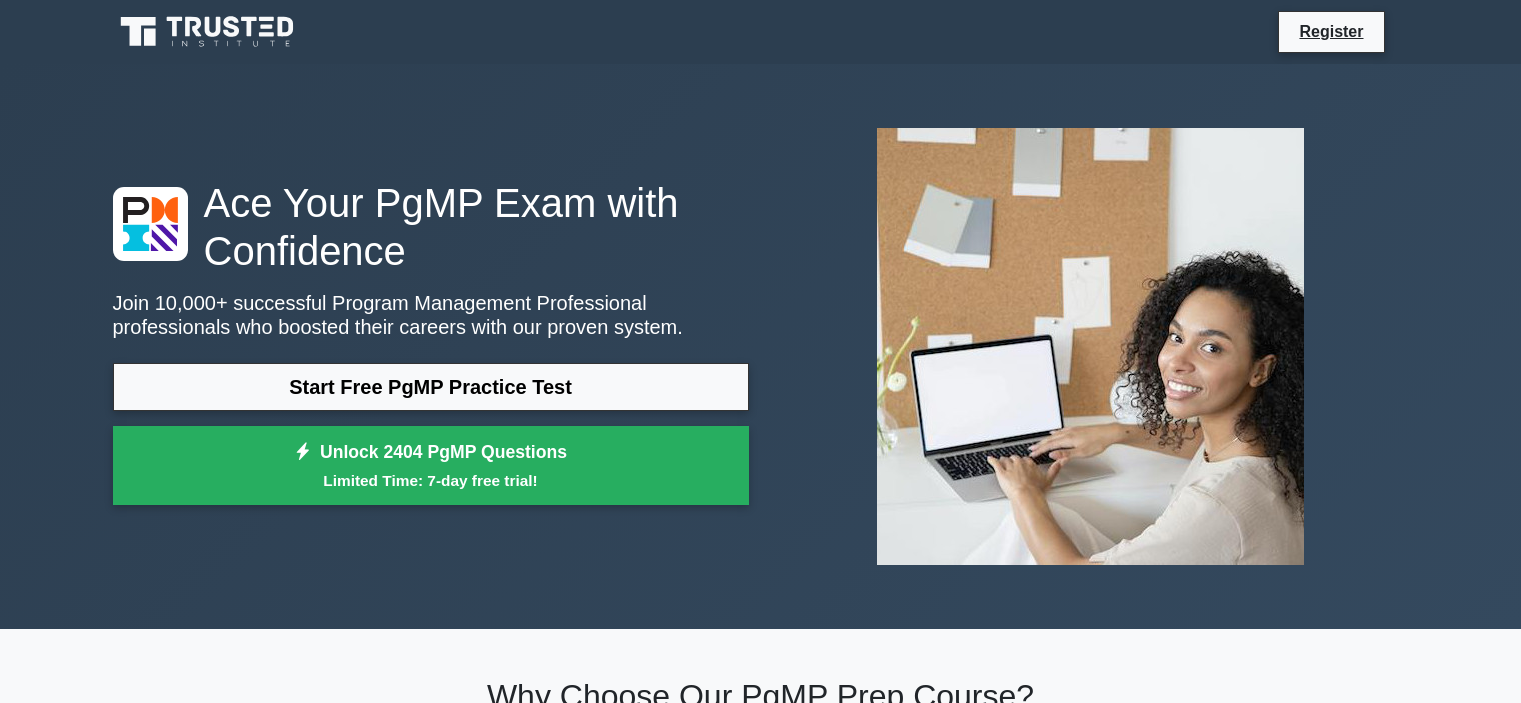 scroll, scrollTop: 0, scrollLeft: 0, axis: both 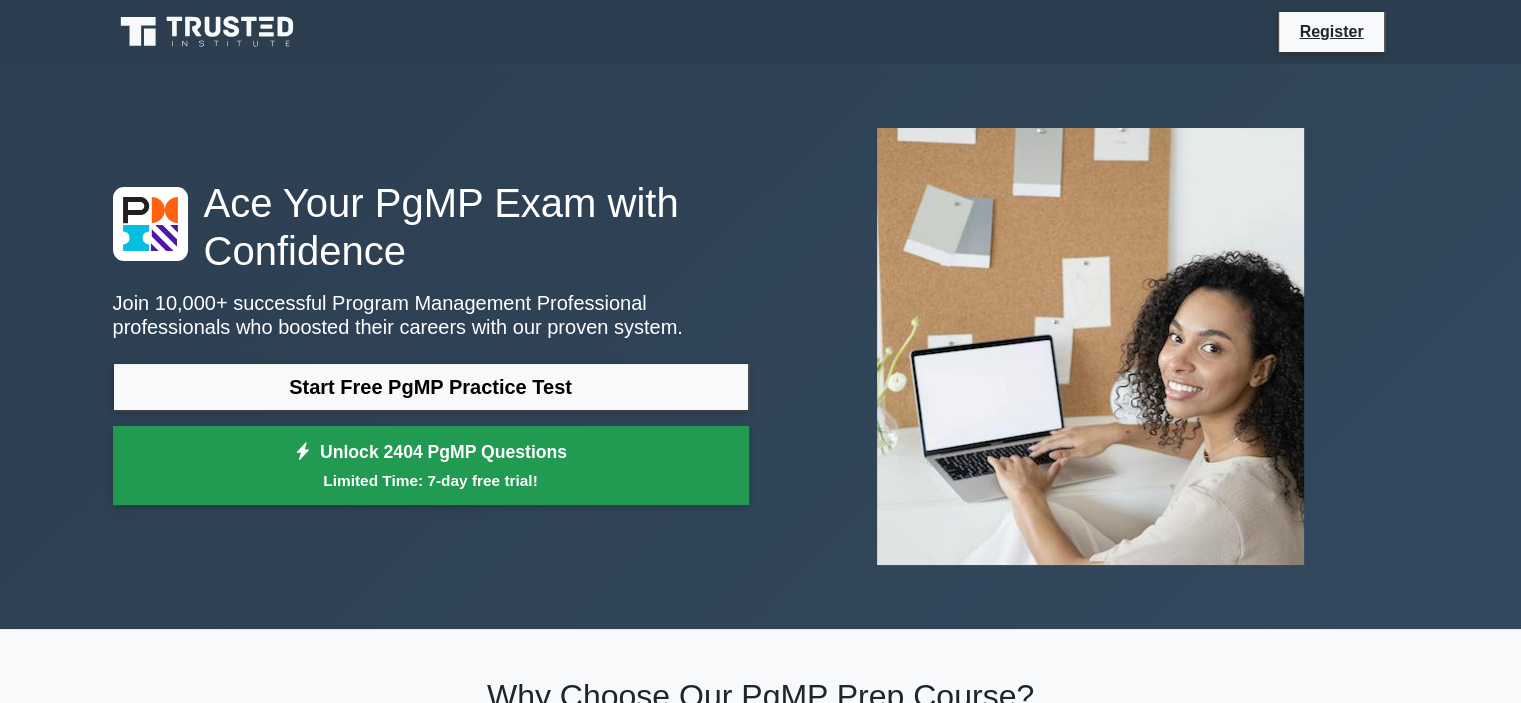 click on "Unlock 2404 PgMP Questions
Limited Time: 7-day free trial!" at bounding box center (431, 466) 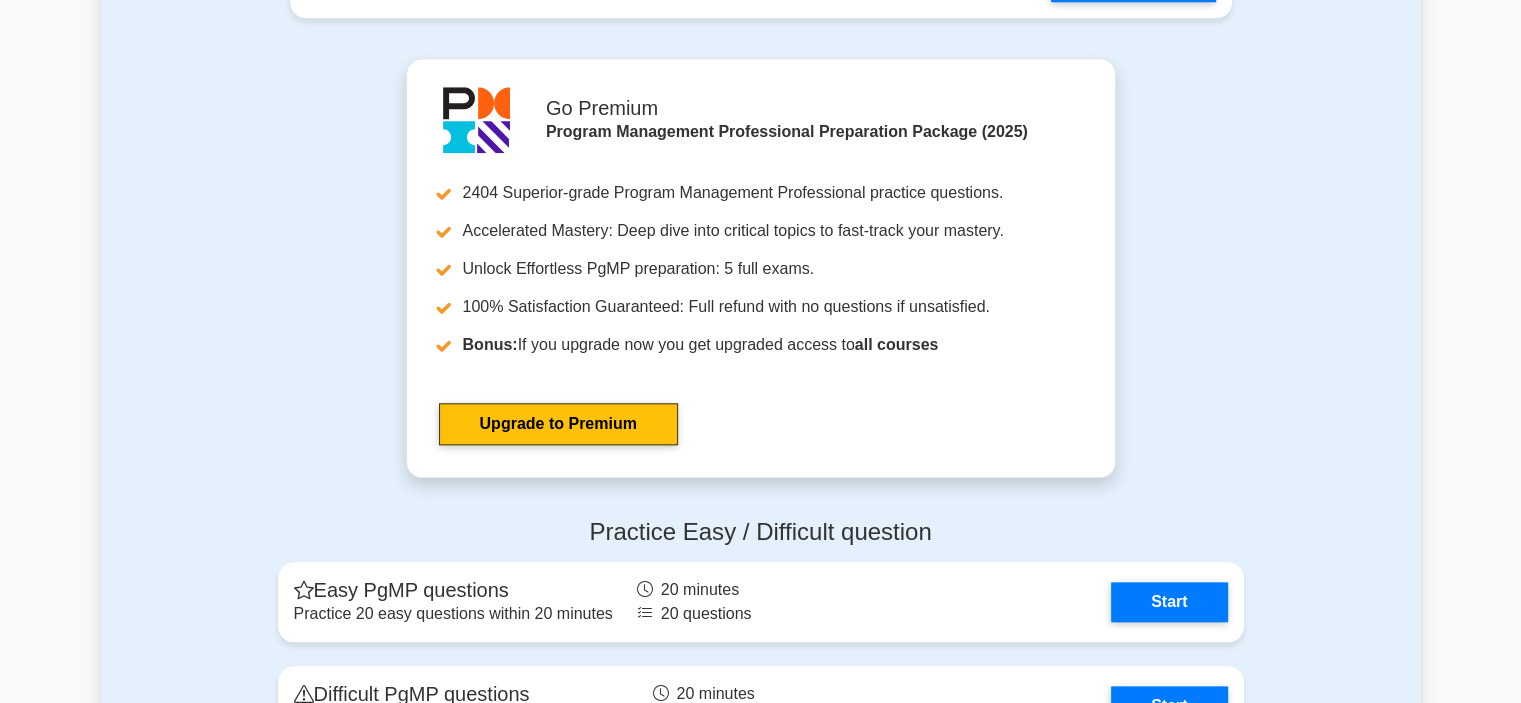 scroll, scrollTop: 2116, scrollLeft: 0, axis: vertical 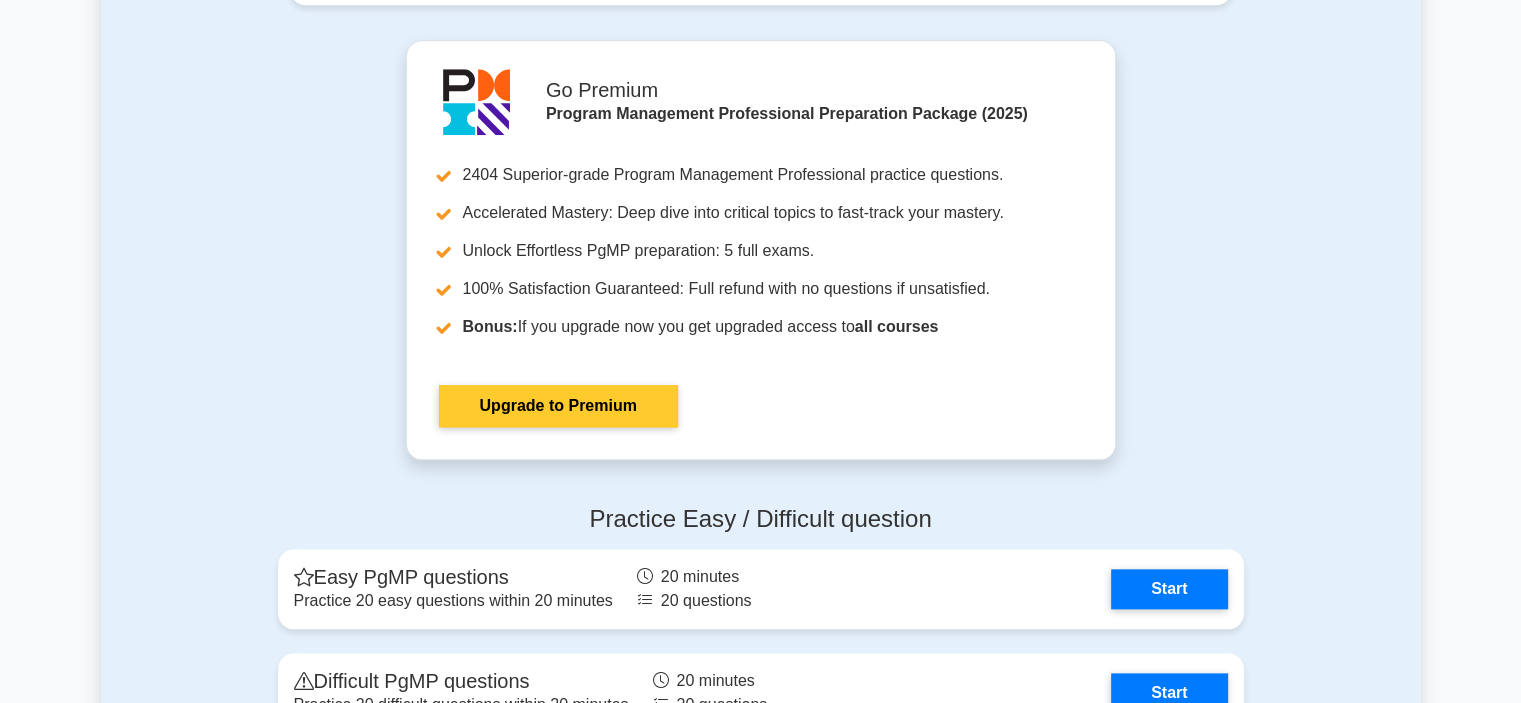 click on "Upgrade to Premium" at bounding box center (558, 406) 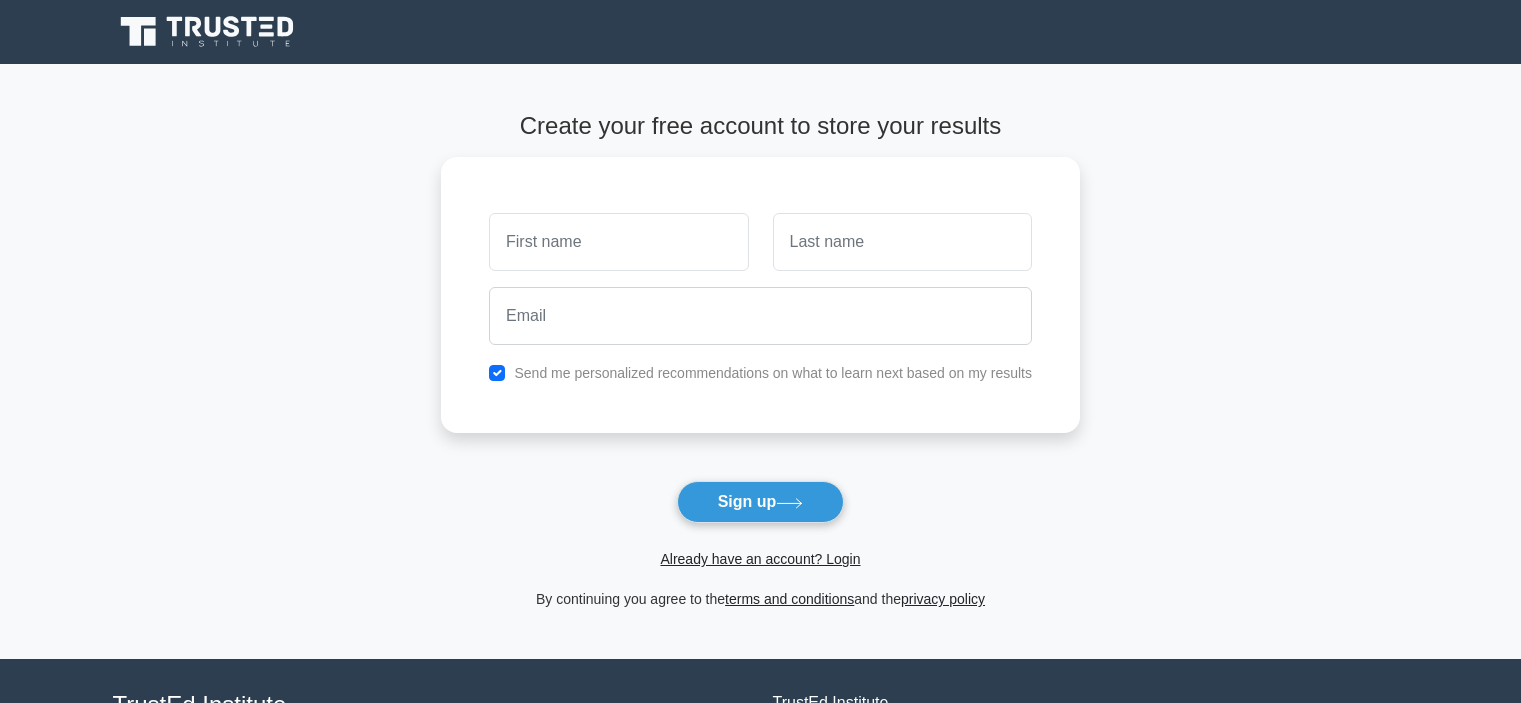 scroll, scrollTop: 0, scrollLeft: 0, axis: both 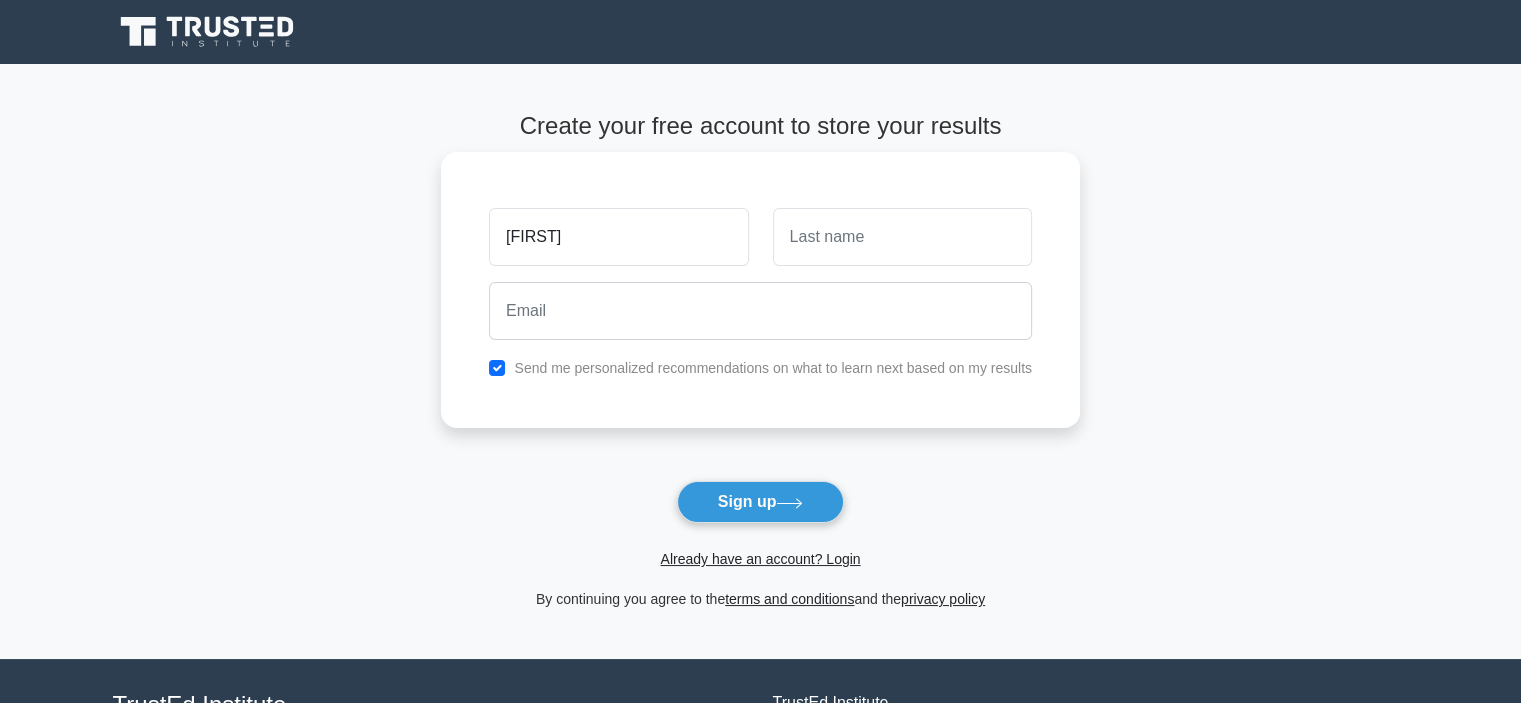 type on "[FIRST]" 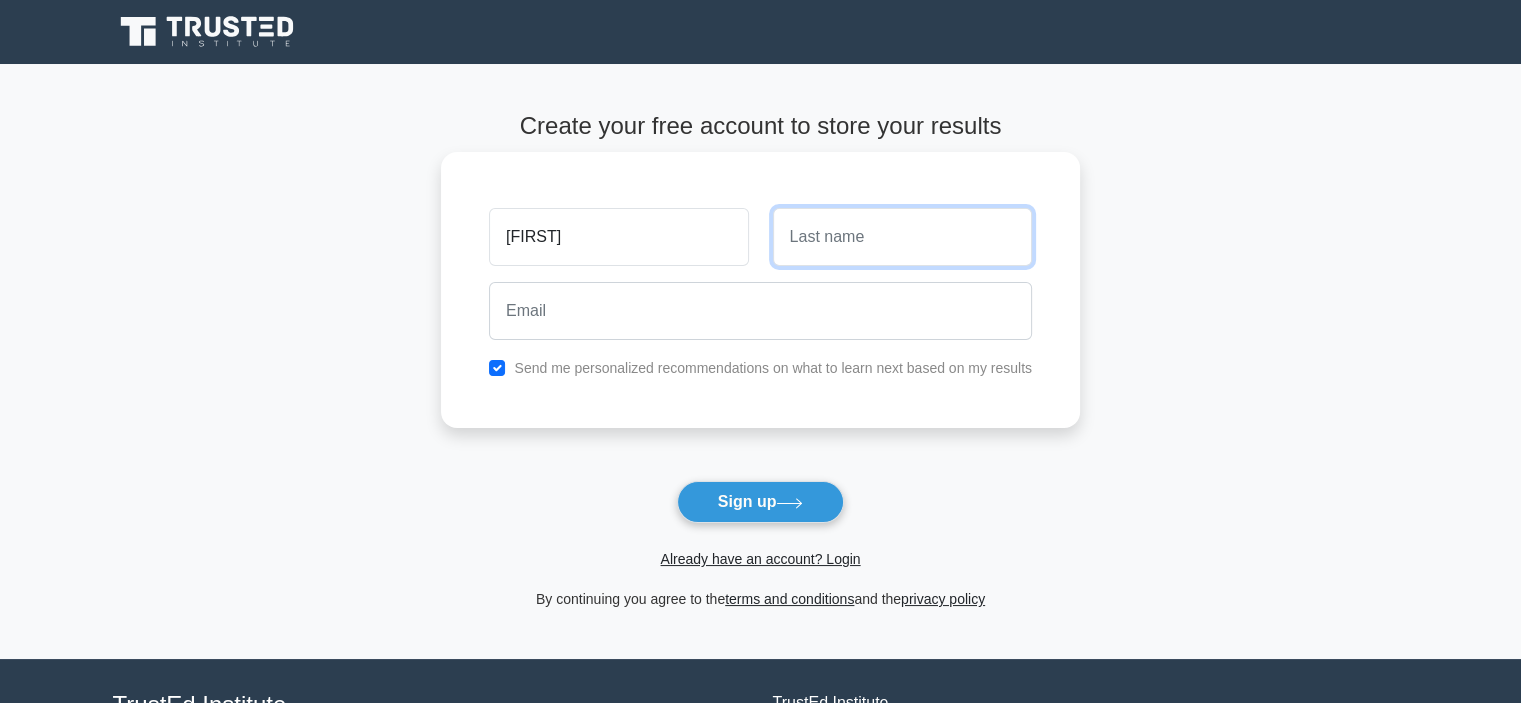 click at bounding box center (902, 237) 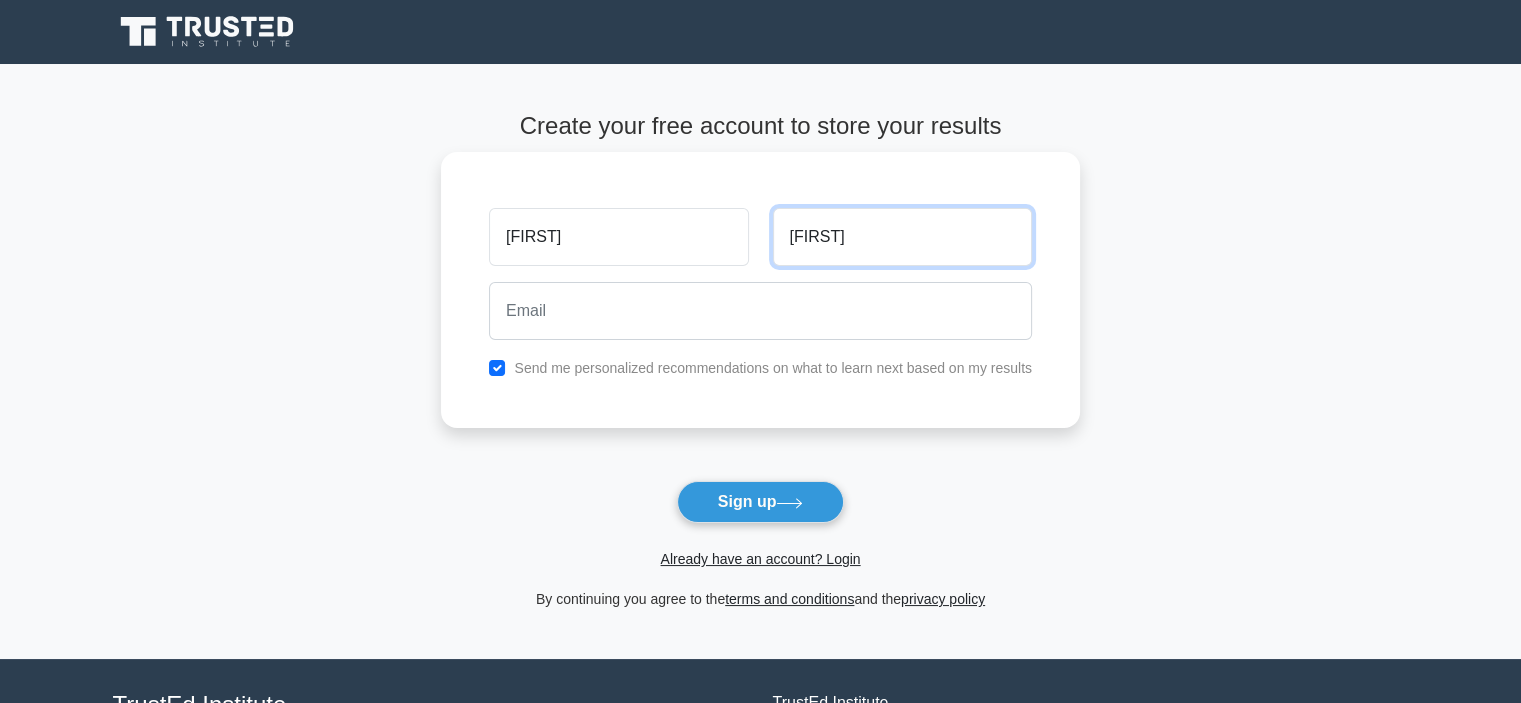 type on "Baranga" 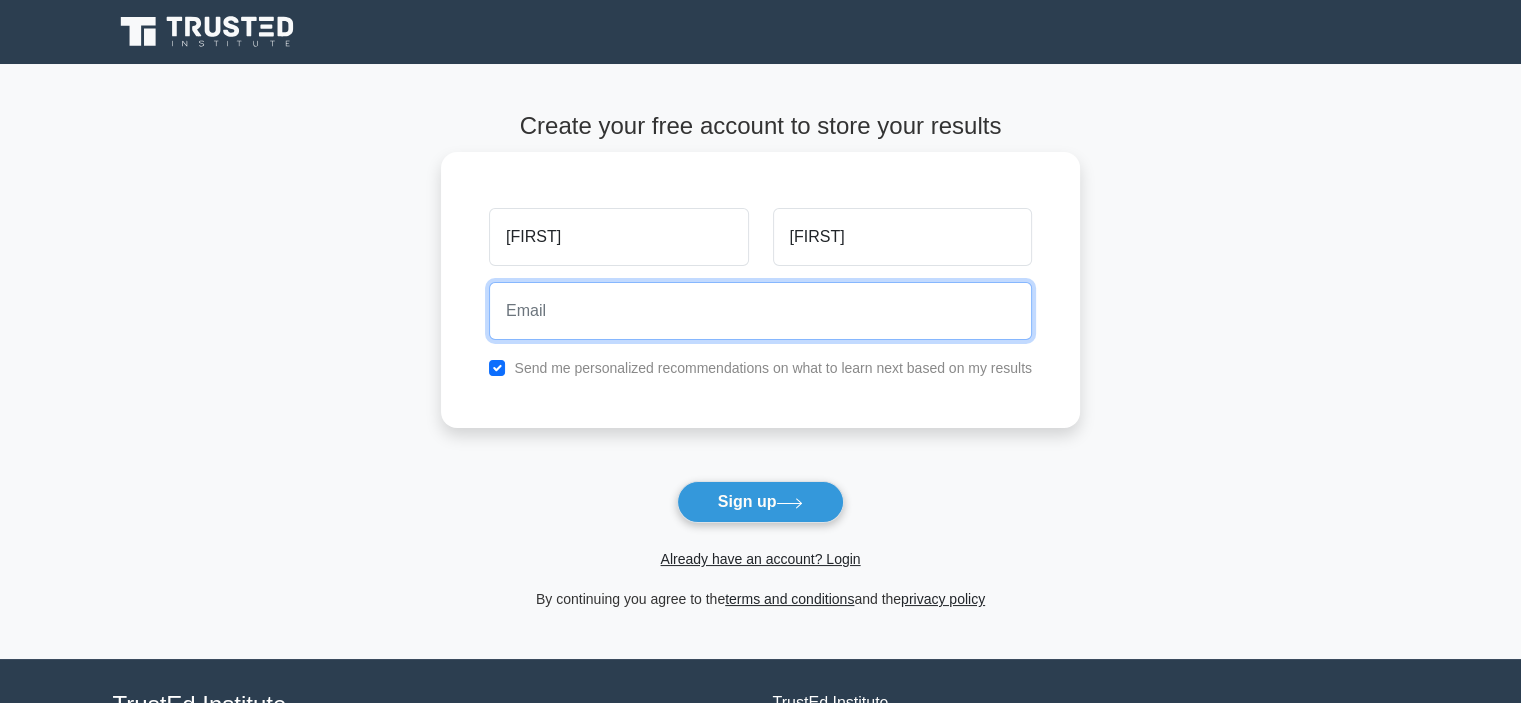 click at bounding box center (760, 311) 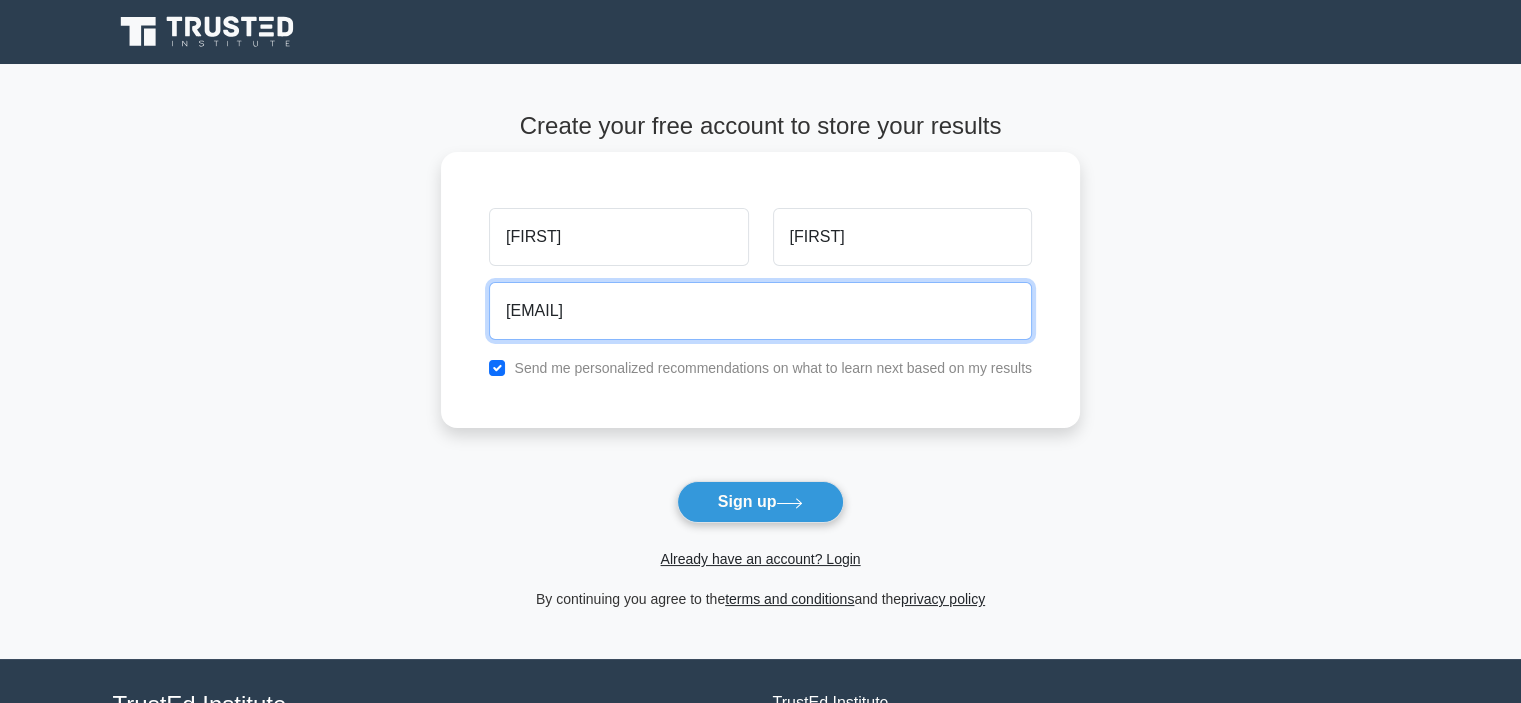 type on "barangapiyush@gmail.com" 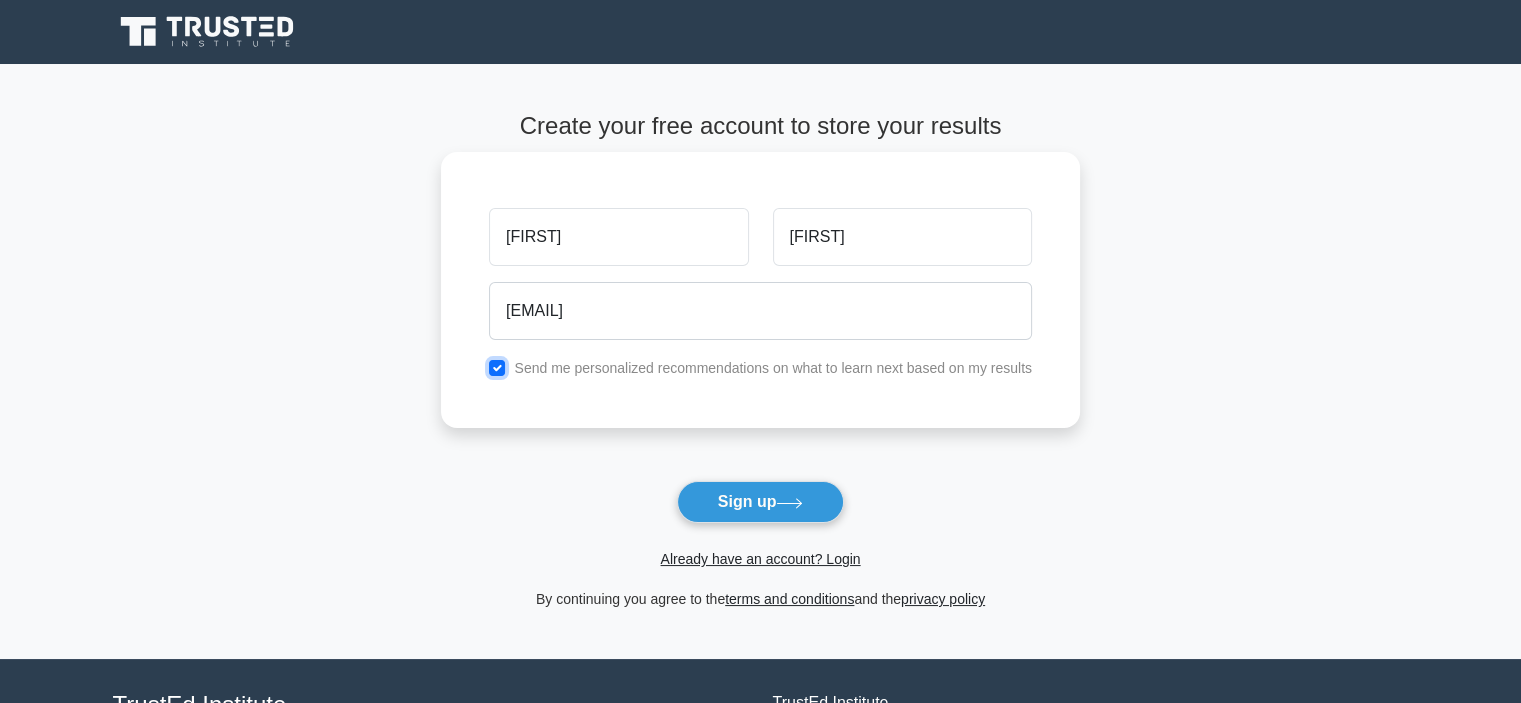 click at bounding box center [497, 368] 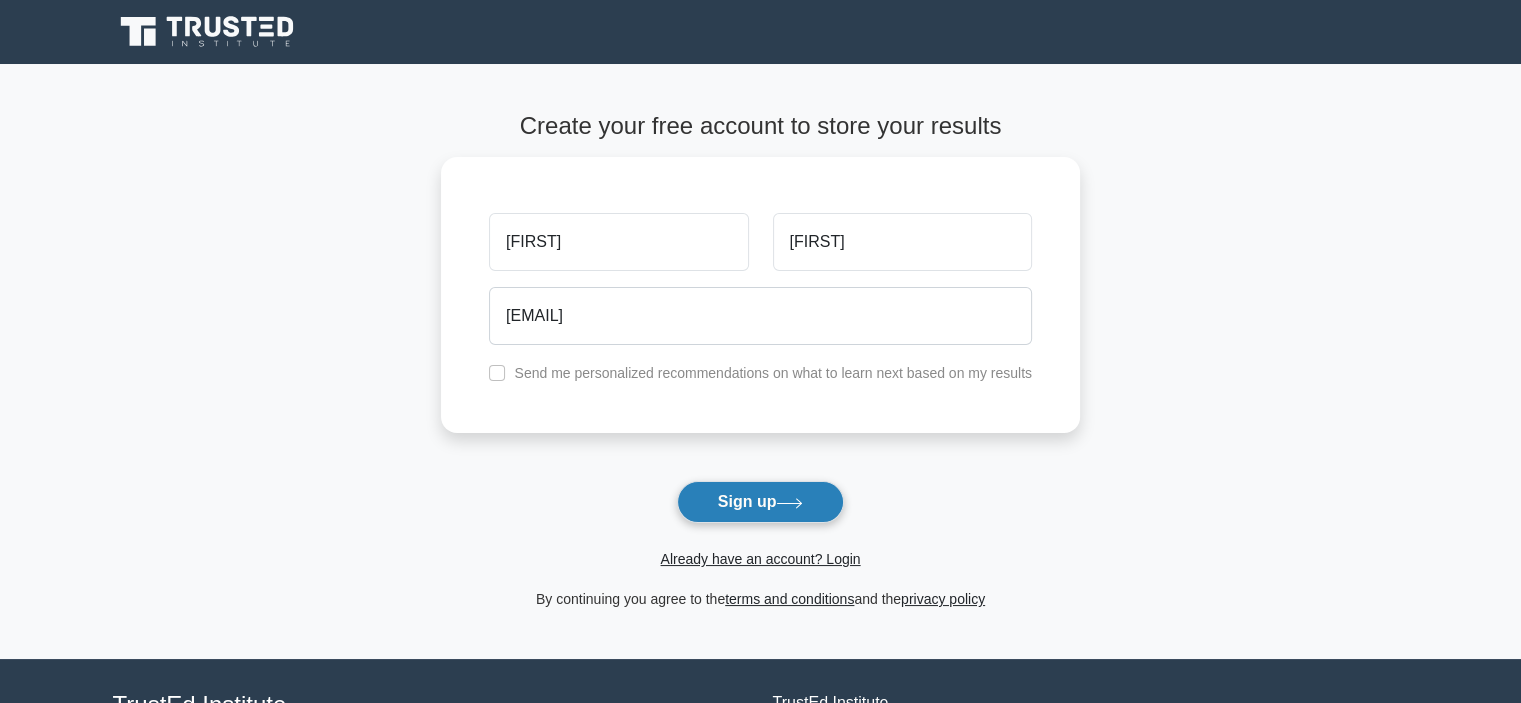 click on "Sign up" at bounding box center (761, 502) 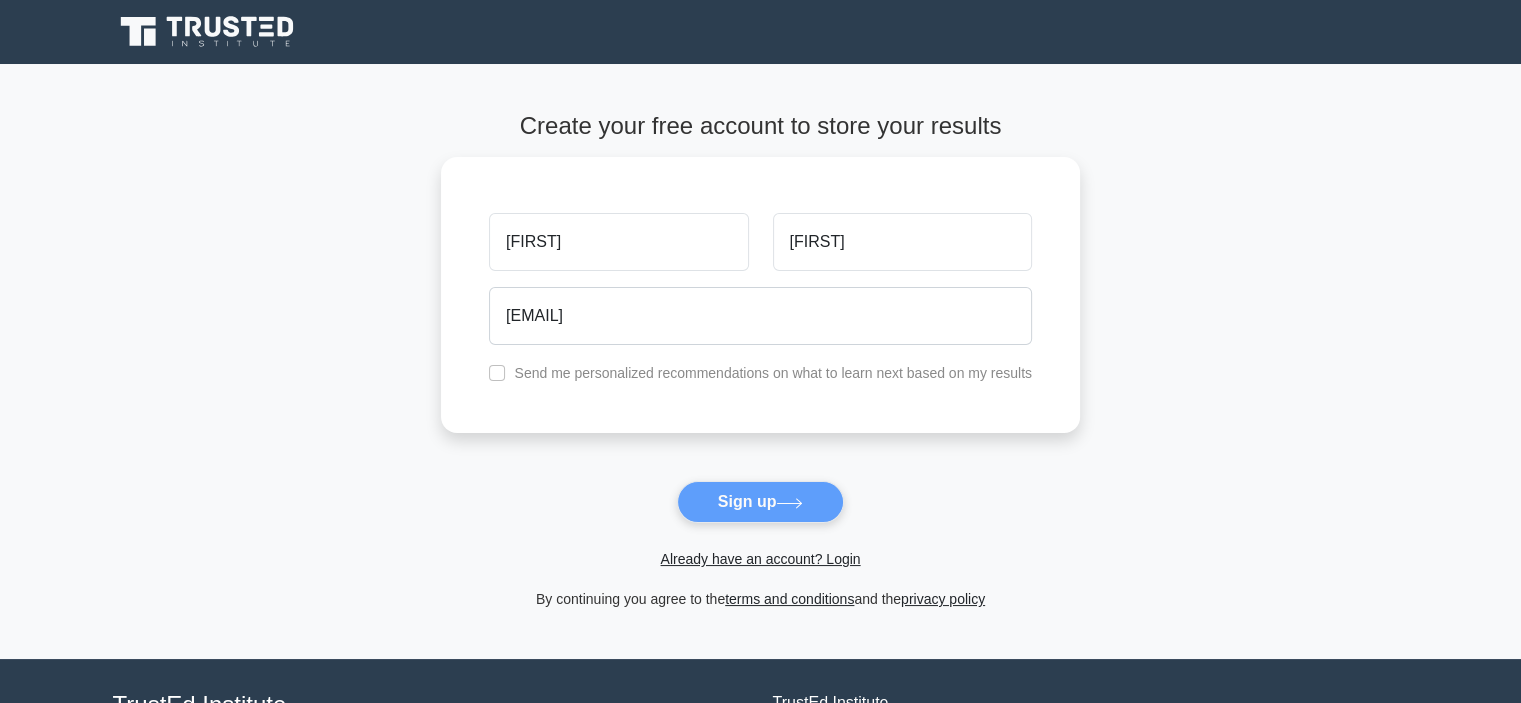 click at bounding box center (232, 26) 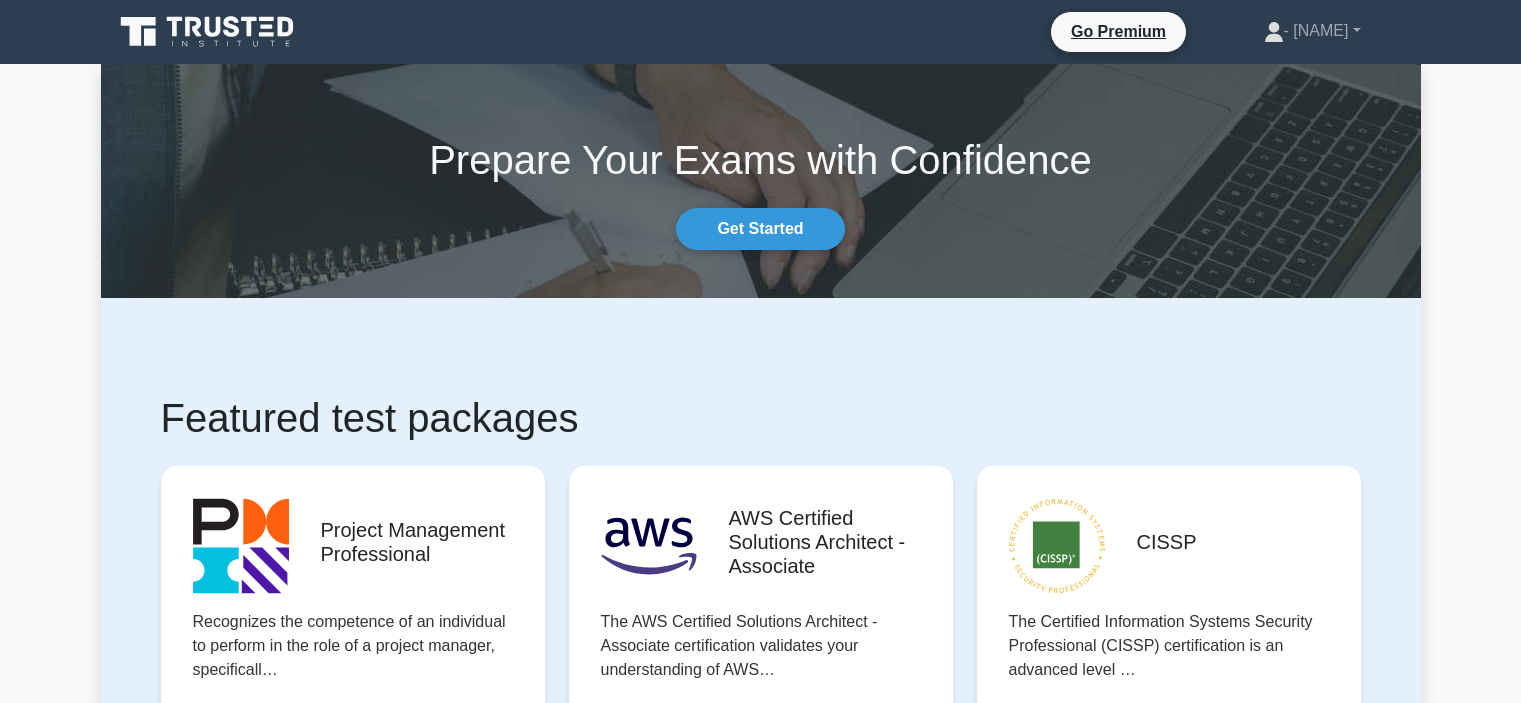 scroll, scrollTop: 0, scrollLeft: 0, axis: both 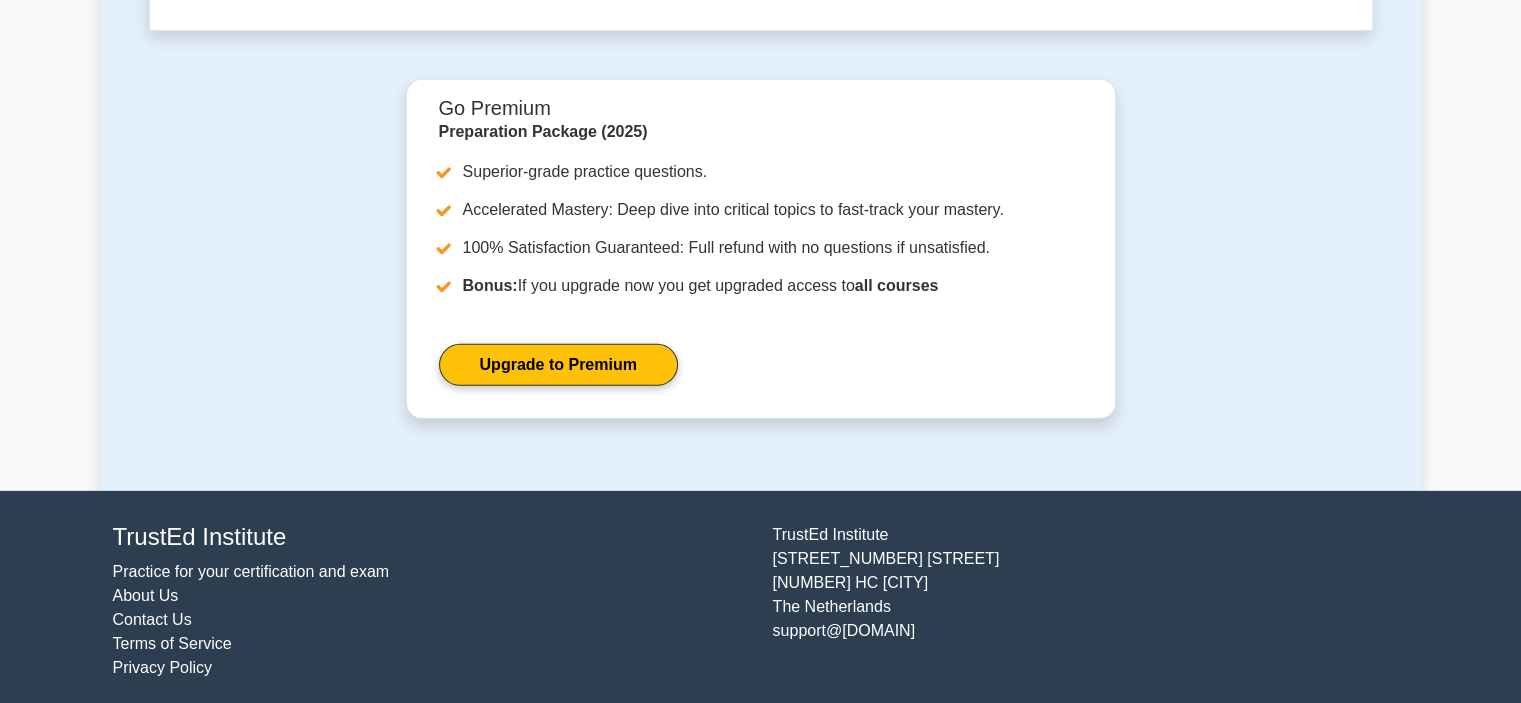 click on "About Us" at bounding box center (146, 595) 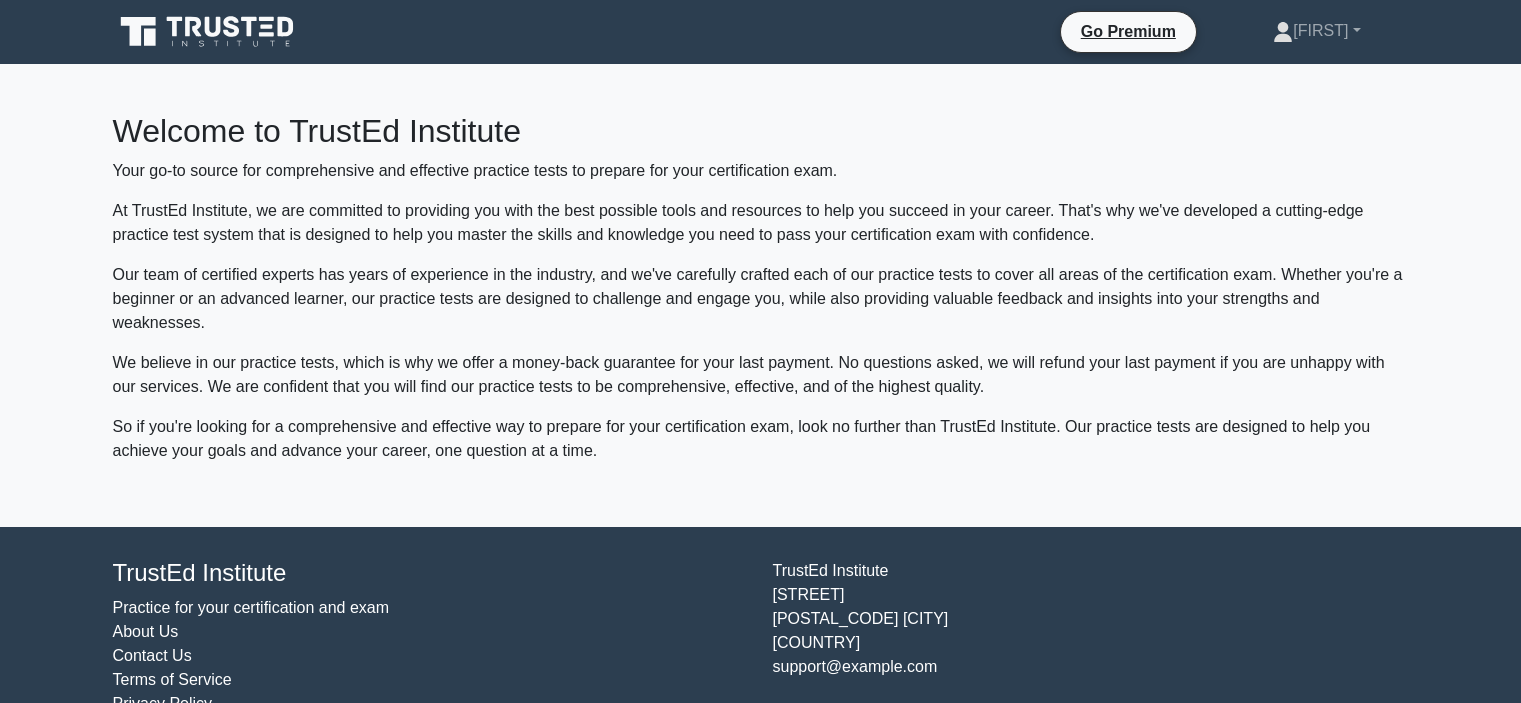 scroll, scrollTop: 0, scrollLeft: 0, axis: both 